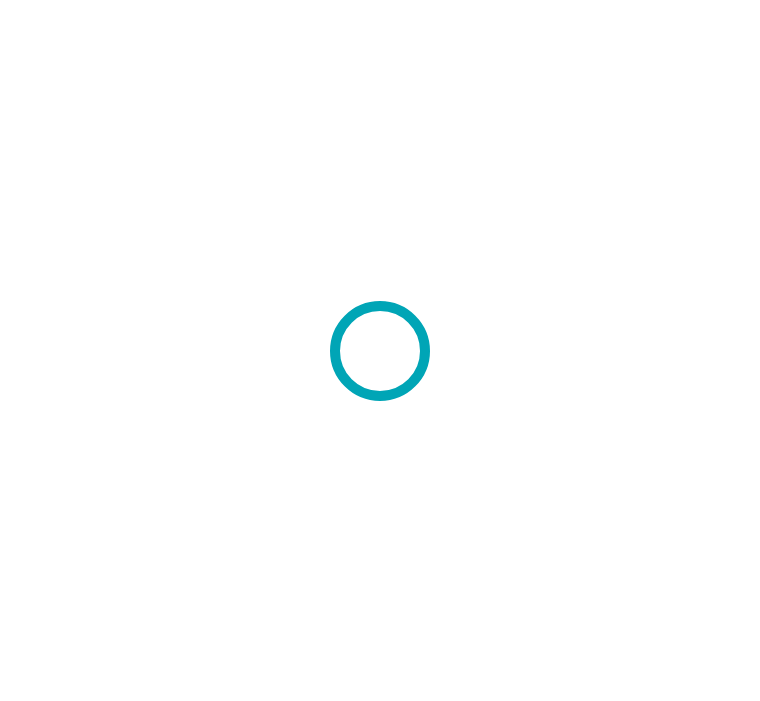 scroll, scrollTop: 0, scrollLeft: 0, axis: both 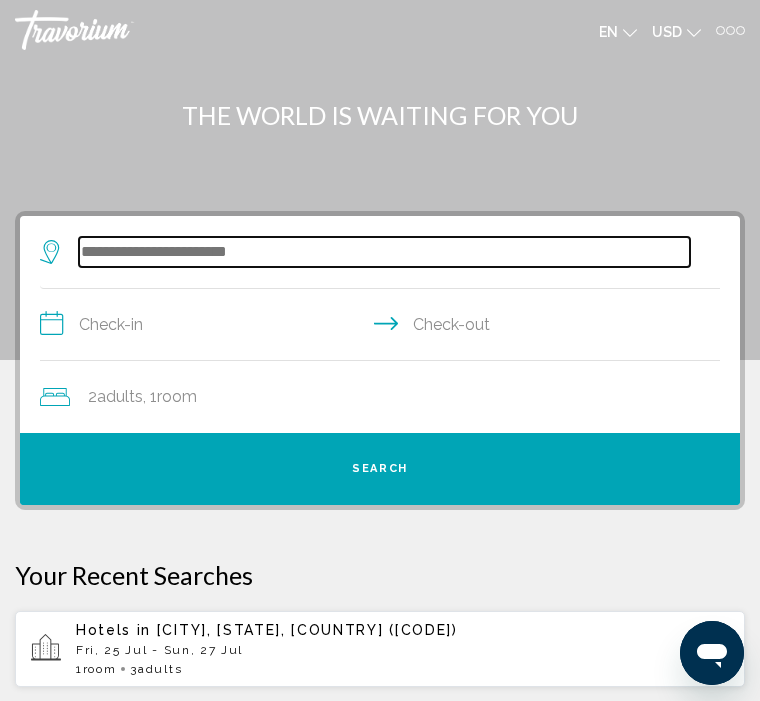 click at bounding box center [384, 252] 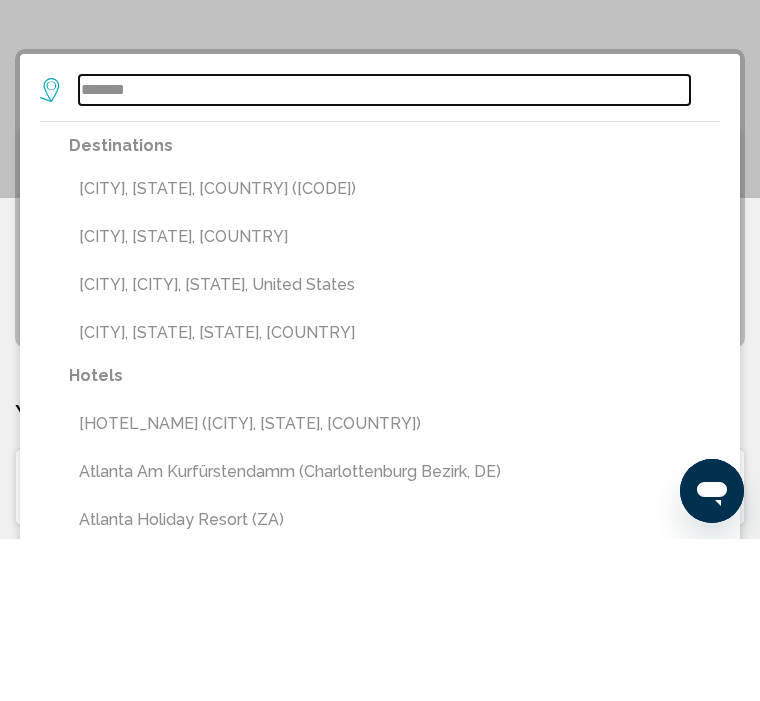 type on "*******" 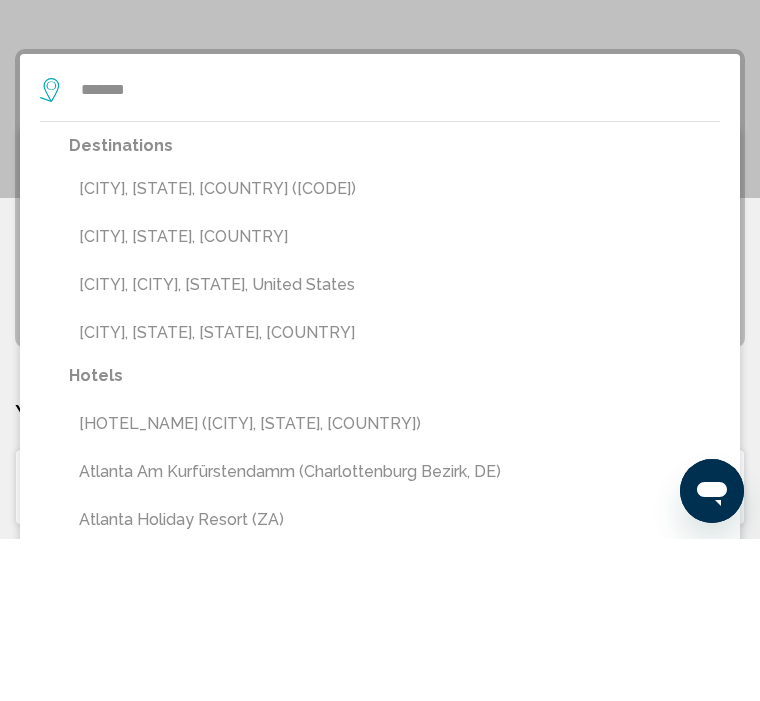 click on "[CITY], [STATE], [COUNTRY] ([CODE])" at bounding box center [394, 351] 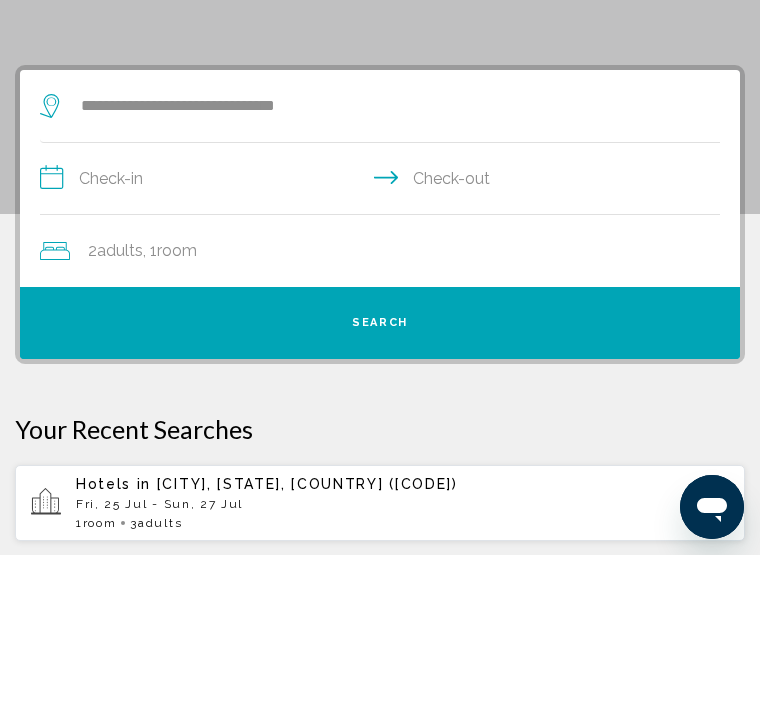 click on "**********" at bounding box center (384, 327) 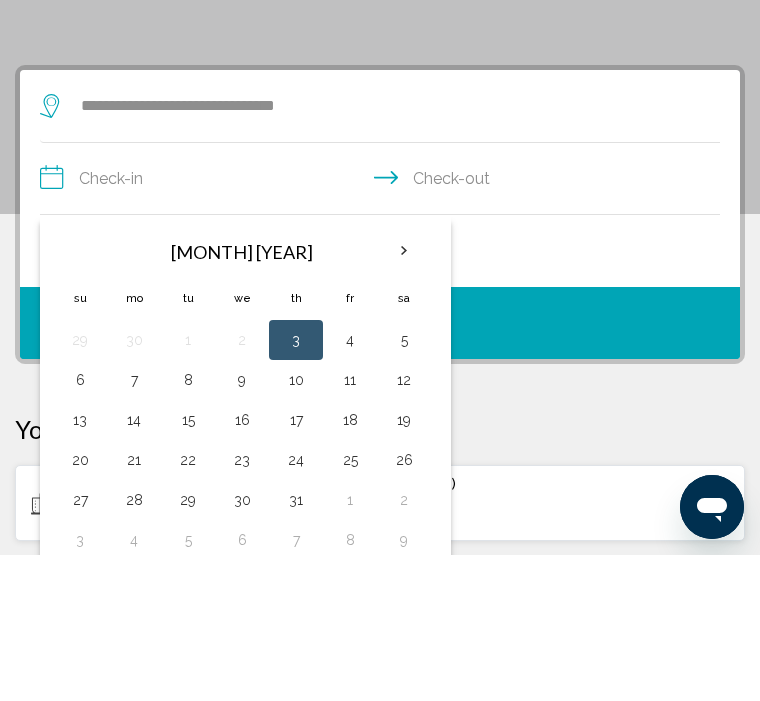 scroll, scrollTop: 146, scrollLeft: 0, axis: vertical 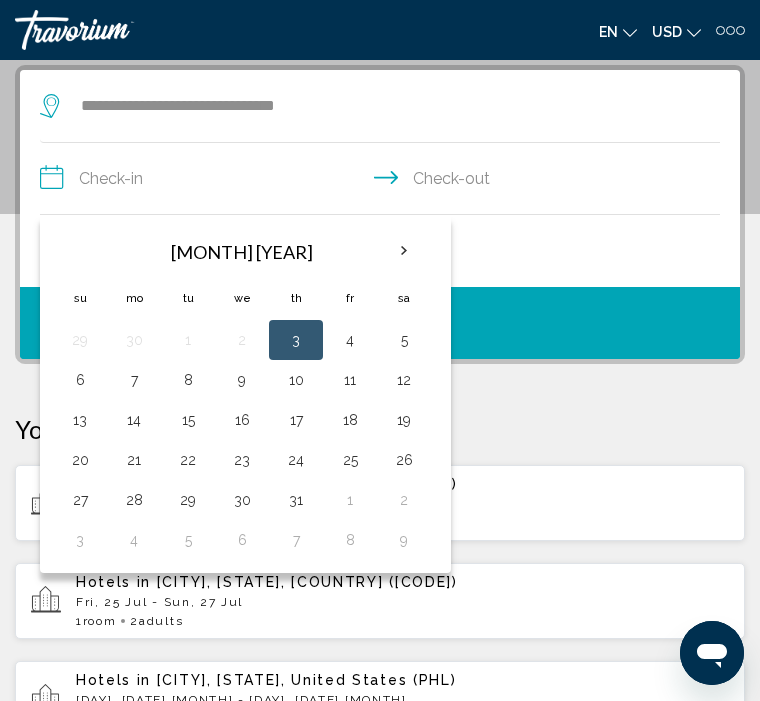 click on "25" at bounding box center [350, 460] 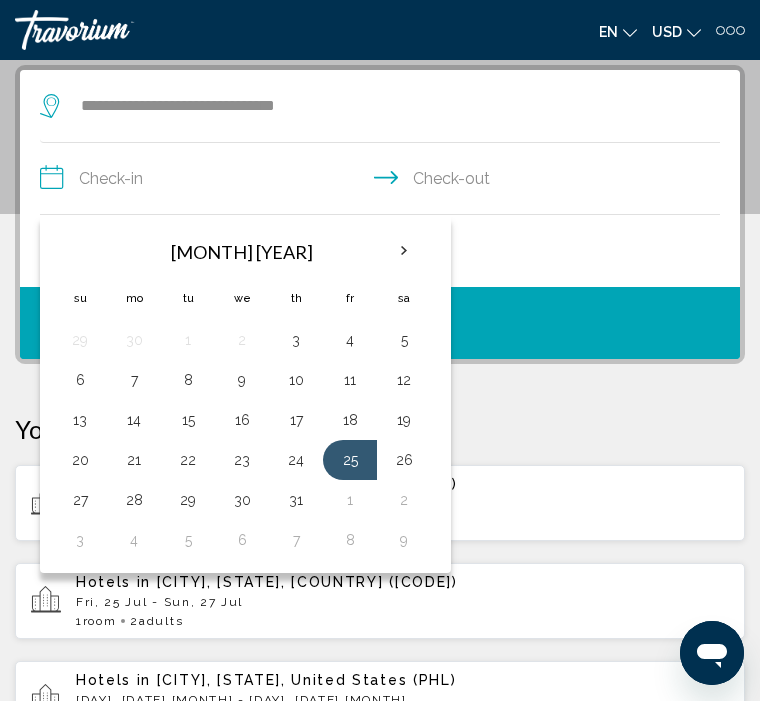 click on "27" at bounding box center [80, 500] 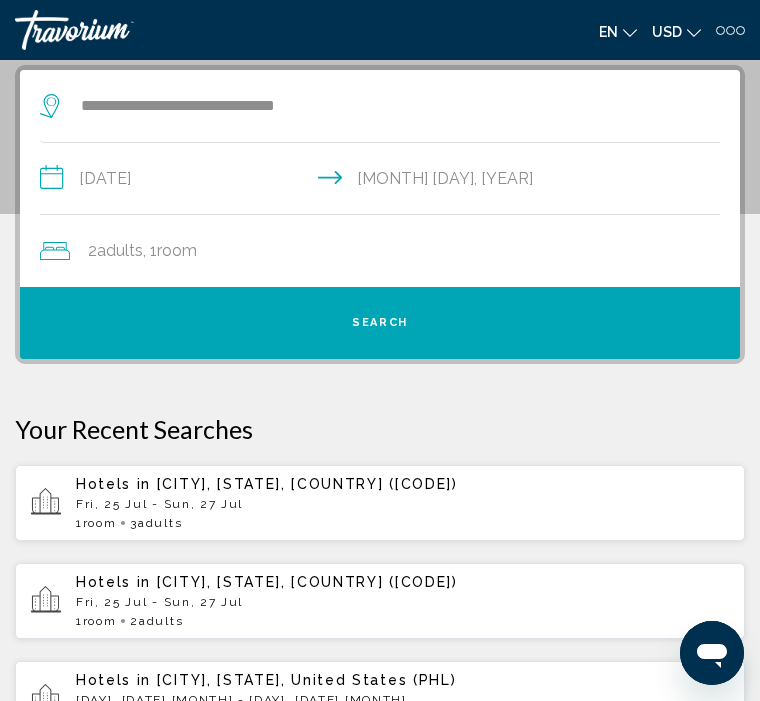 click on "Room" at bounding box center (177, 250) 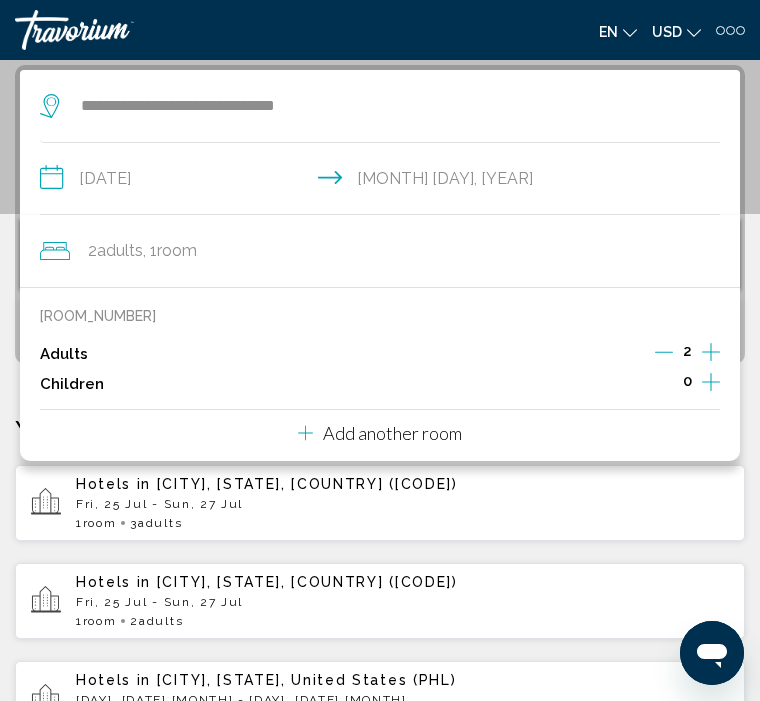 click at bounding box center (711, 352) 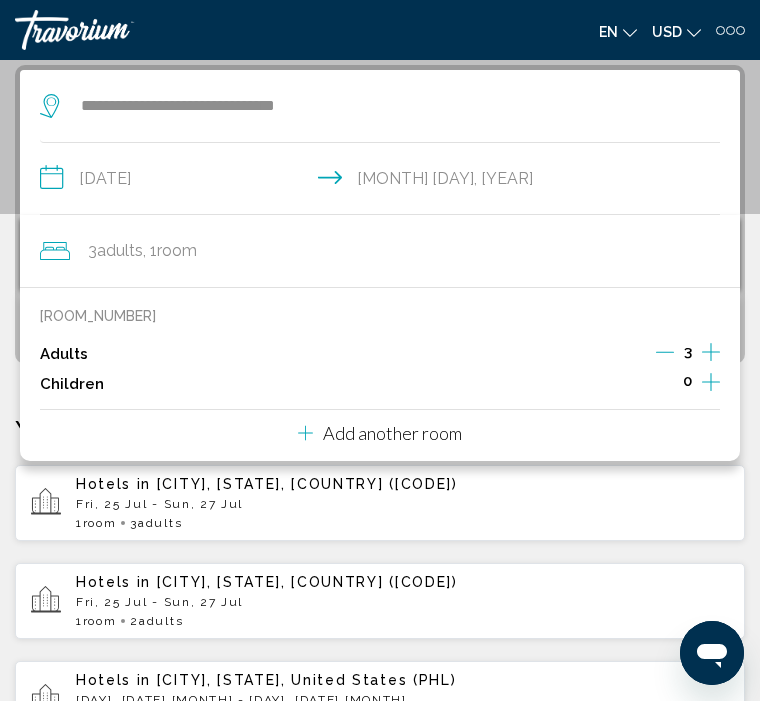 click at bounding box center (711, 352) 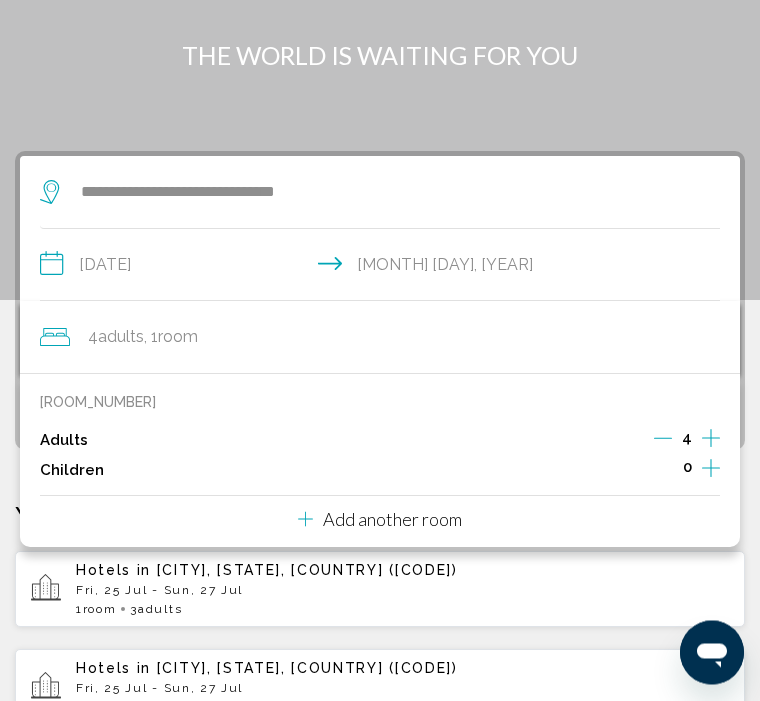 scroll, scrollTop: 73, scrollLeft: 0, axis: vertical 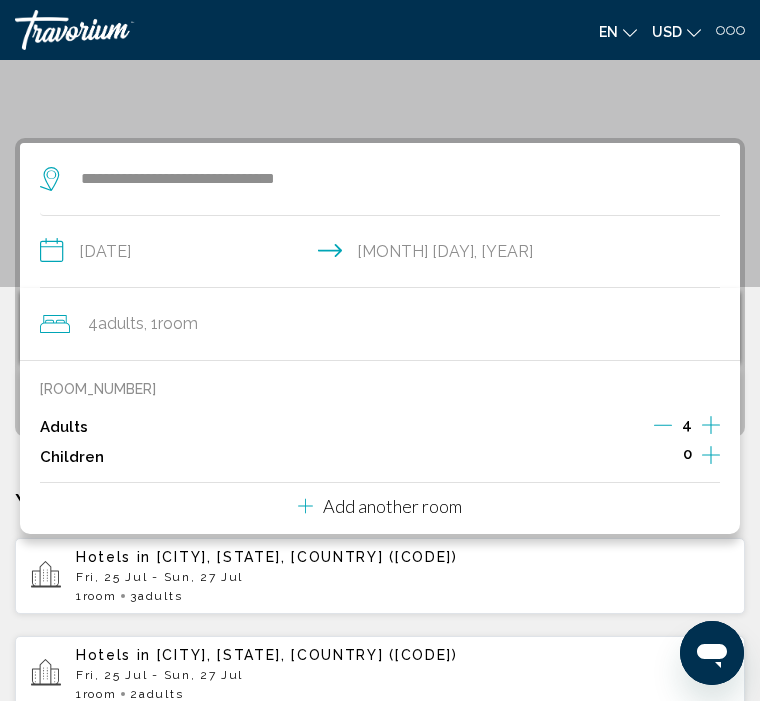 click on "Fri, 25 Jul - Sun, 27 Jul" at bounding box center [402, 577] 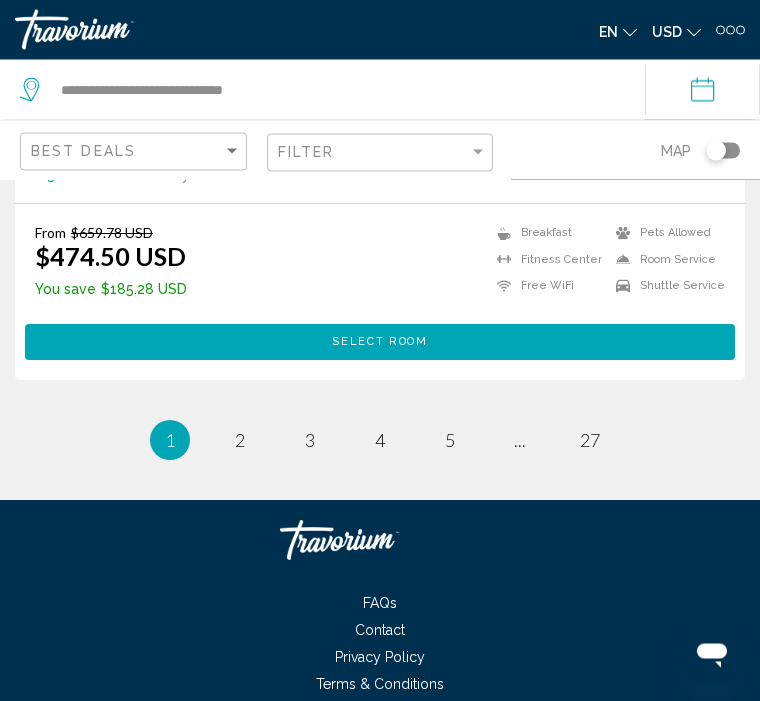 scroll, scrollTop: 8257, scrollLeft: 0, axis: vertical 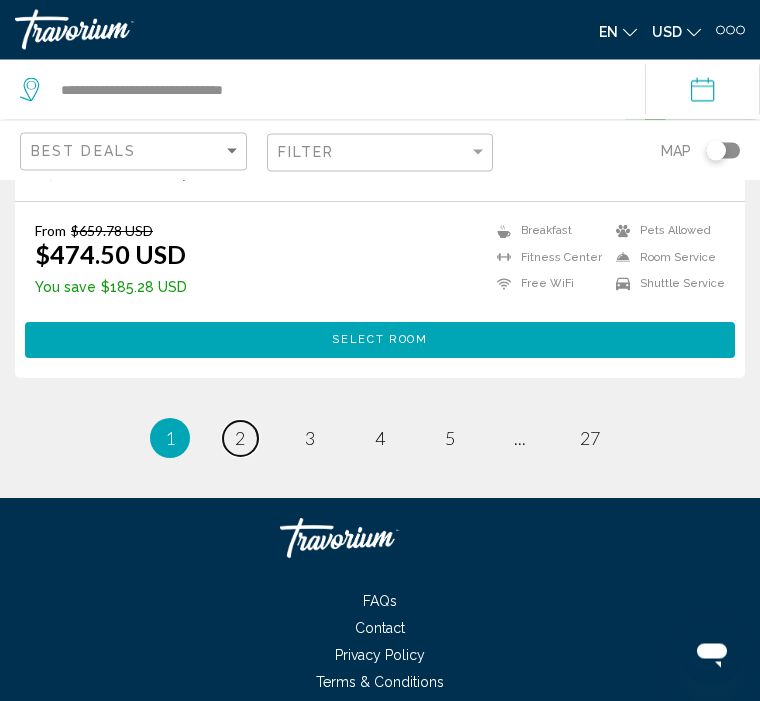 click on "page [NUMBER]" at bounding box center (240, 439) 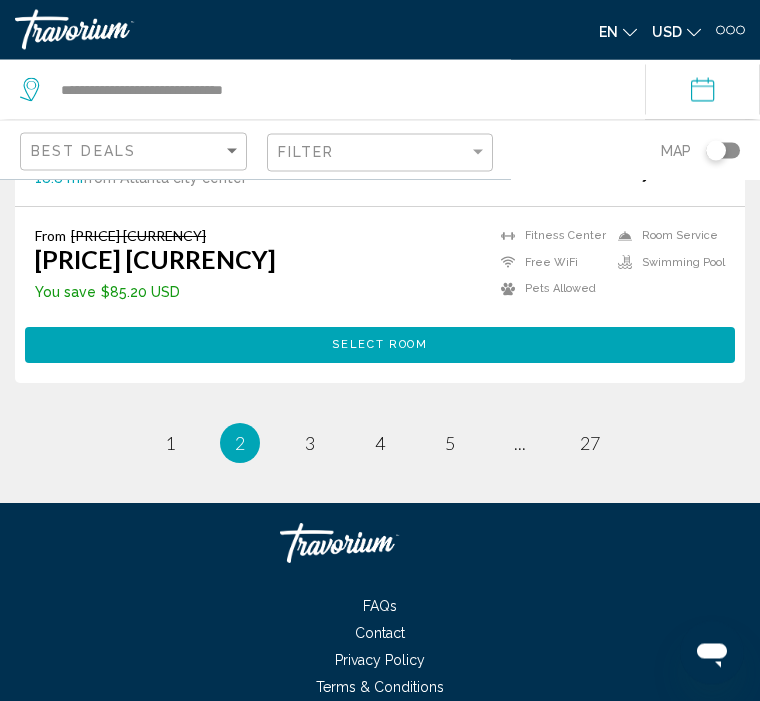 scroll, scrollTop: 8257, scrollLeft: 0, axis: vertical 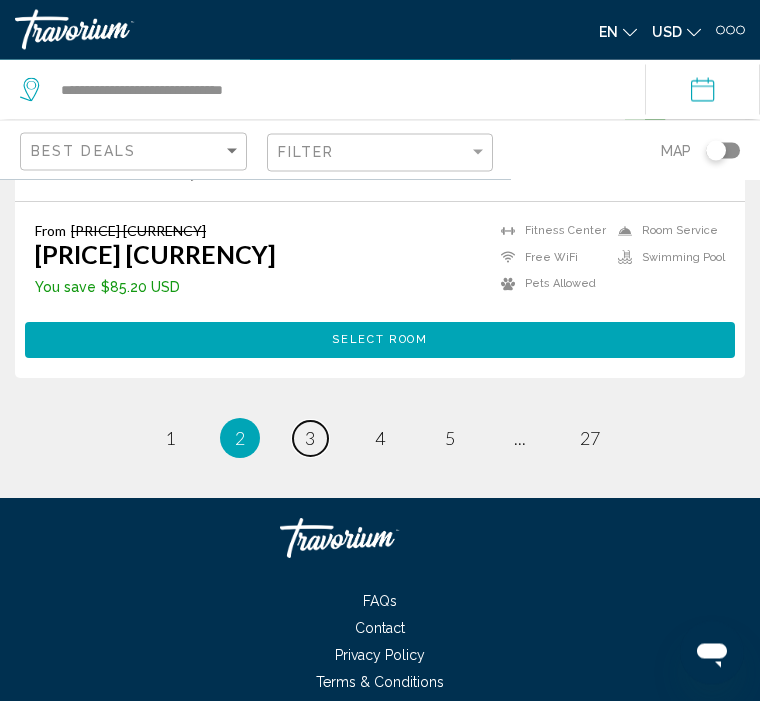 click on "page  3" at bounding box center (170, 439) 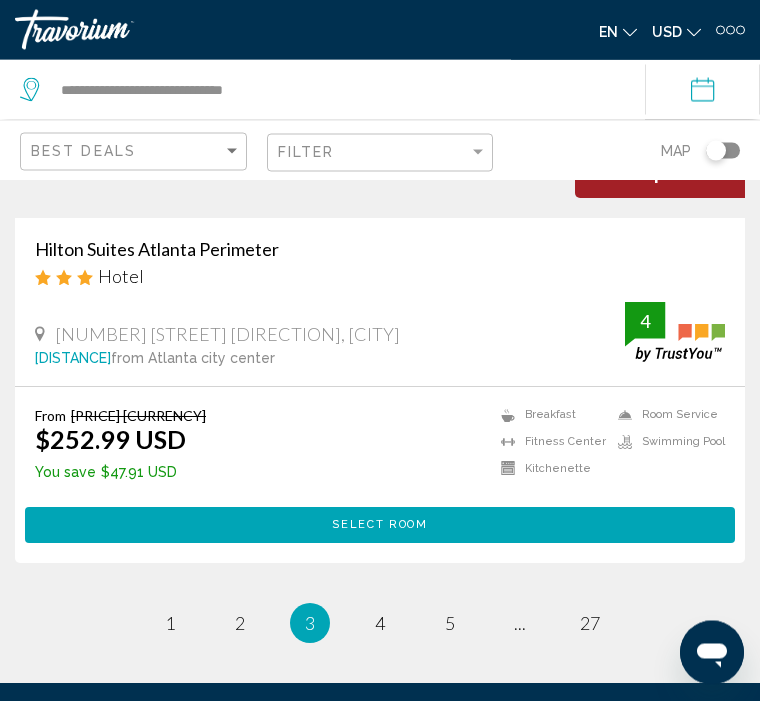 scroll, scrollTop: 8095, scrollLeft: 0, axis: vertical 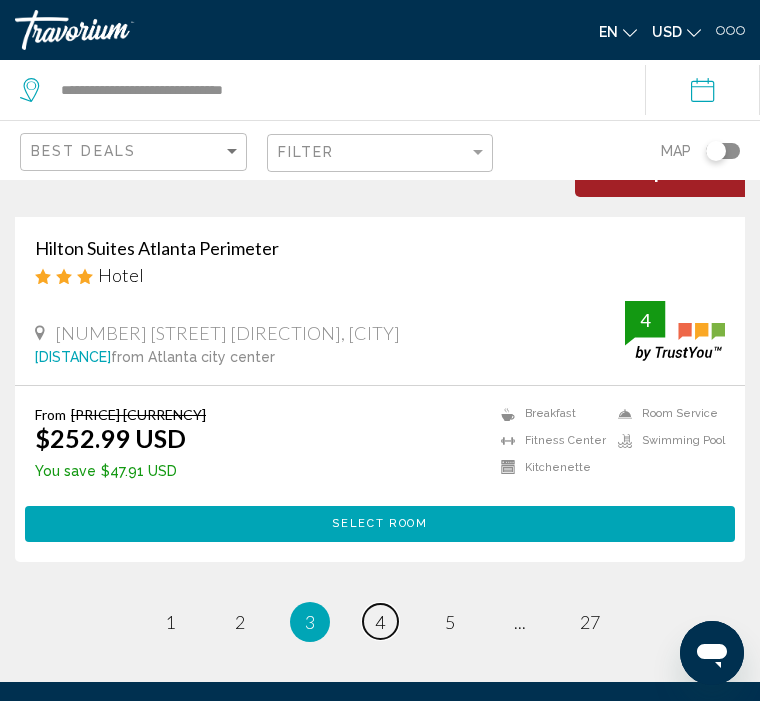 click on "4" at bounding box center (170, 622) 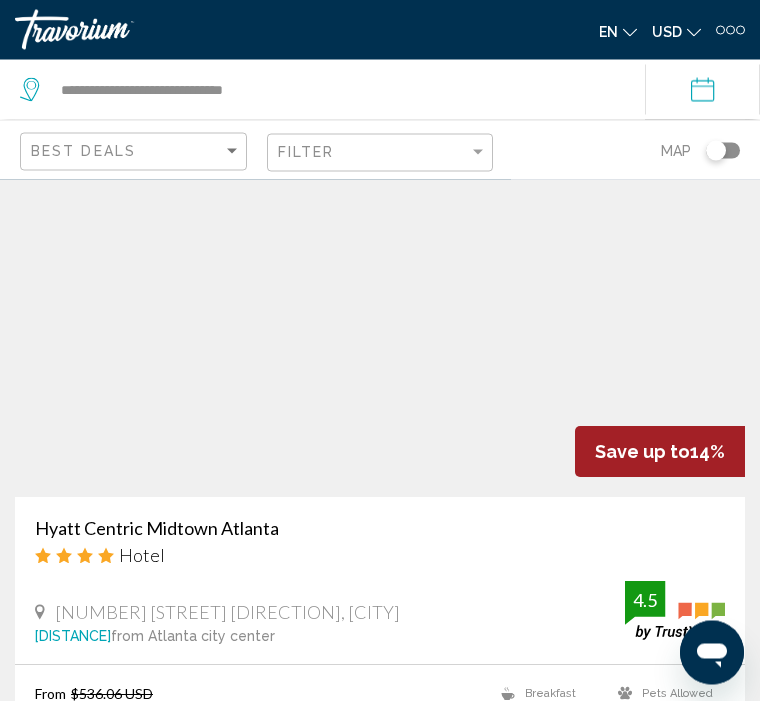 scroll, scrollTop: 7112, scrollLeft: 0, axis: vertical 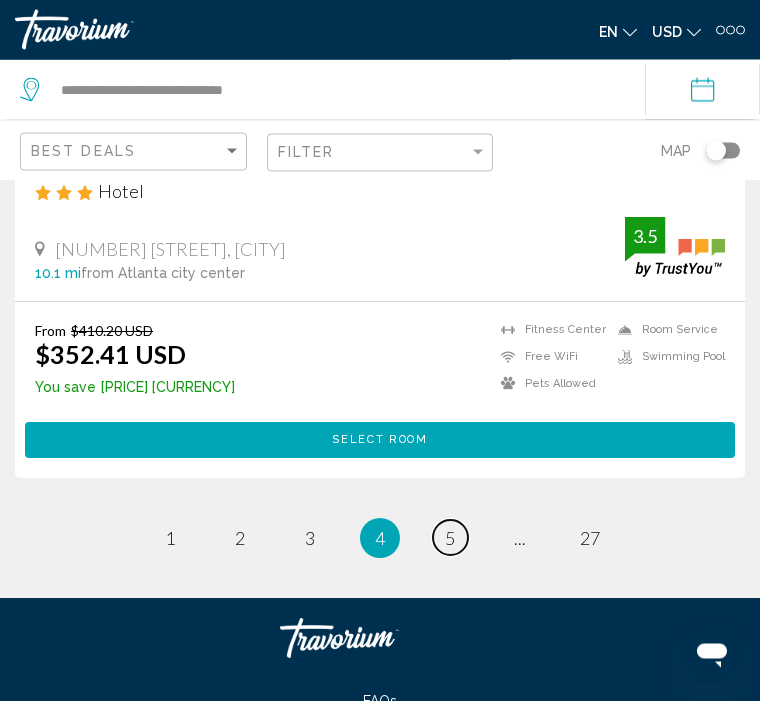click on "5" at bounding box center (170, 539) 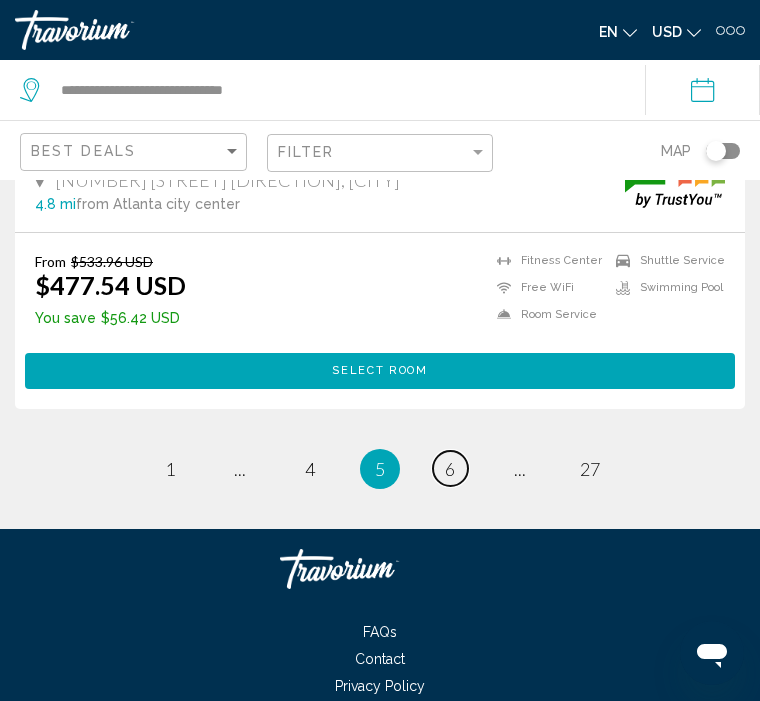 scroll, scrollTop: 8277, scrollLeft: 0, axis: vertical 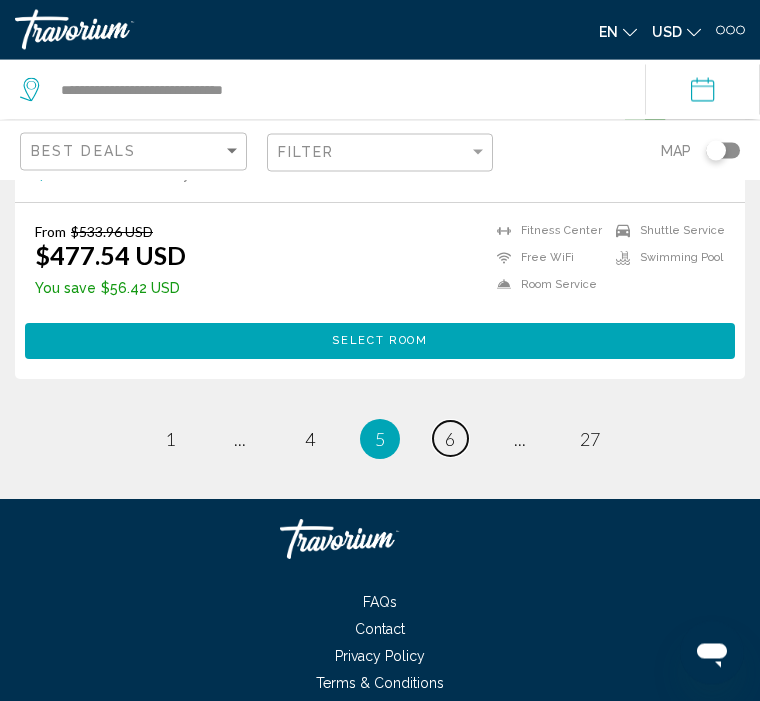 click on "page  6" at bounding box center [170, 439] 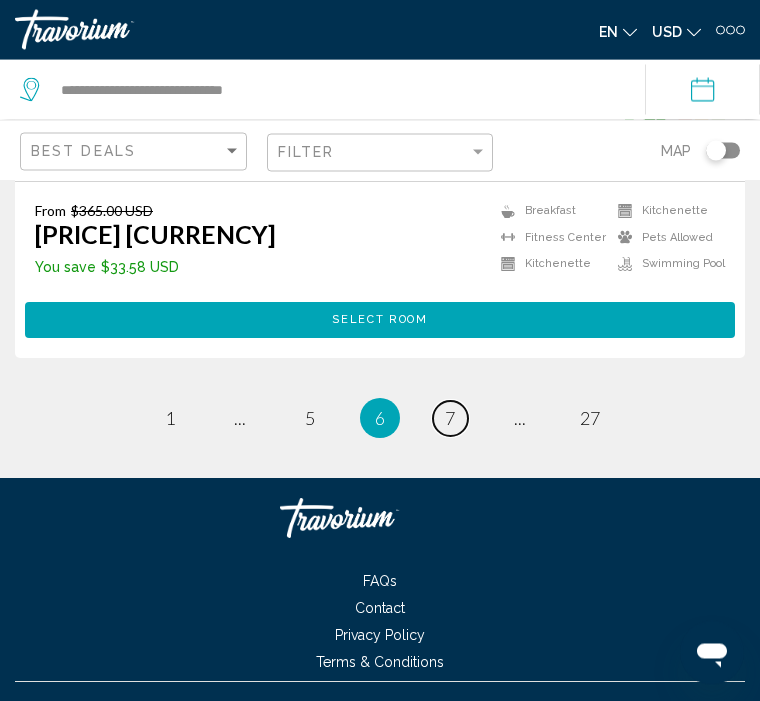scroll, scrollTop: 8257, scrollLeft: 0, axis: vertical 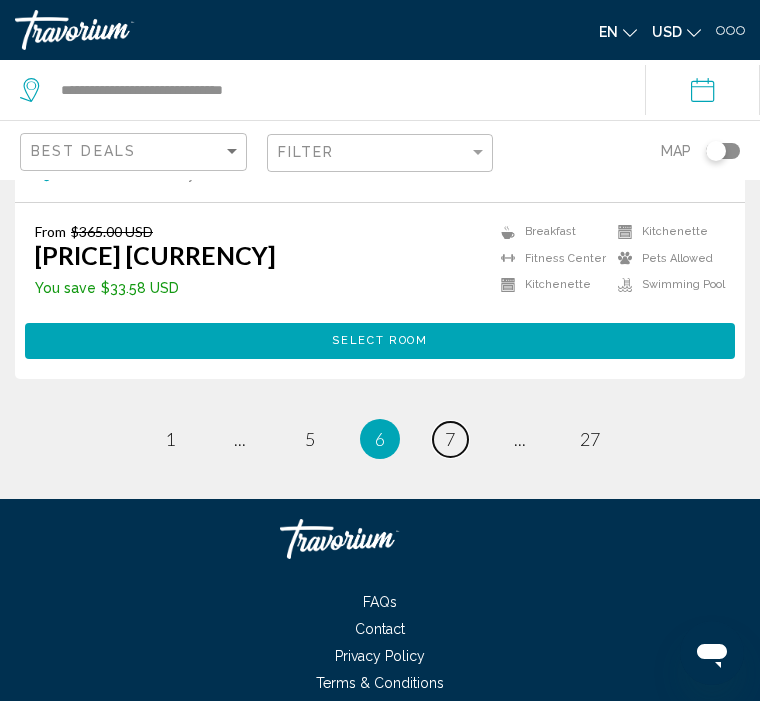 click on "page  7" at bounding box center [170, 439] 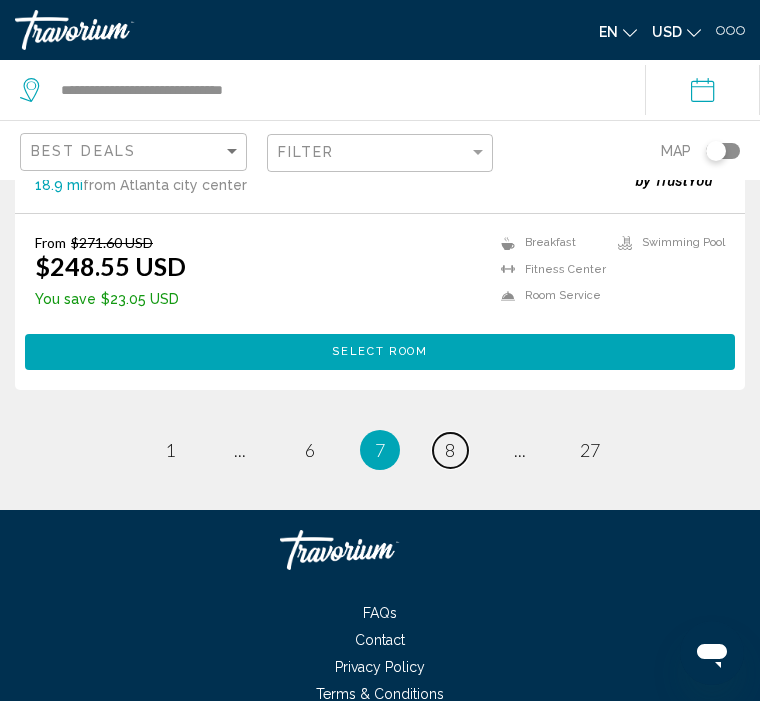 scroll, scrollTop: 8257, scrollLeft: 0, axis: vertical 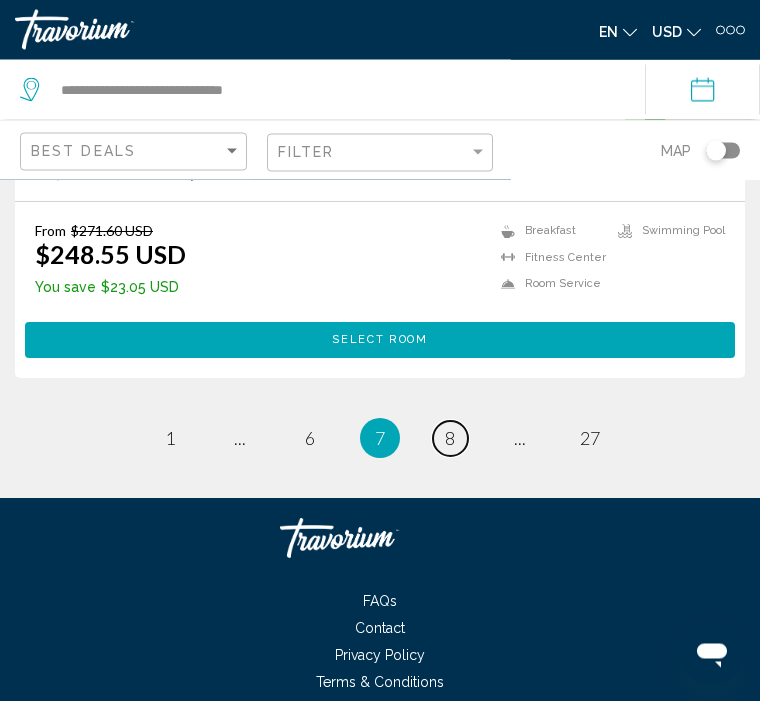 click on "page  8" at bounding box center [170, 439] 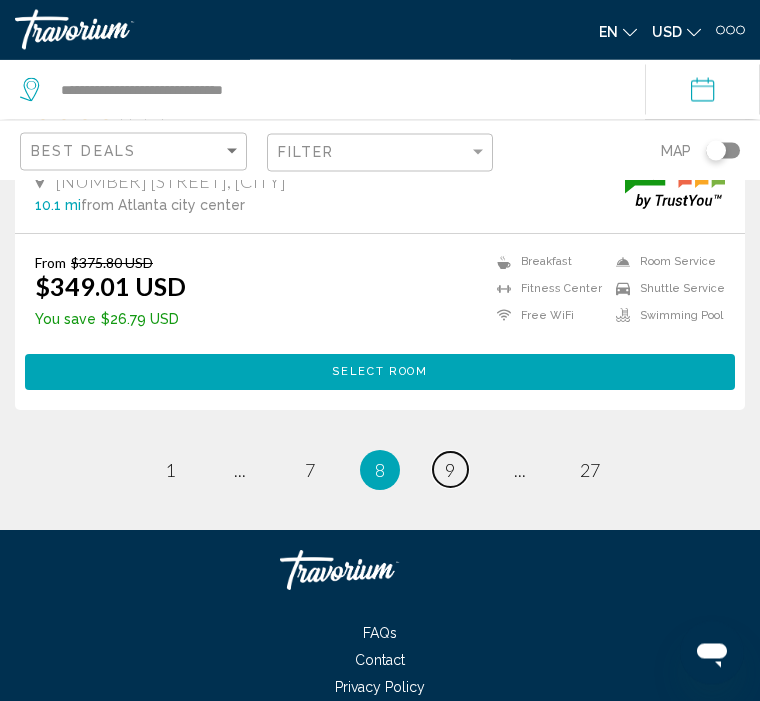 scroll, scrollTop: 8249, scrollLeft: 0, axis: vertical 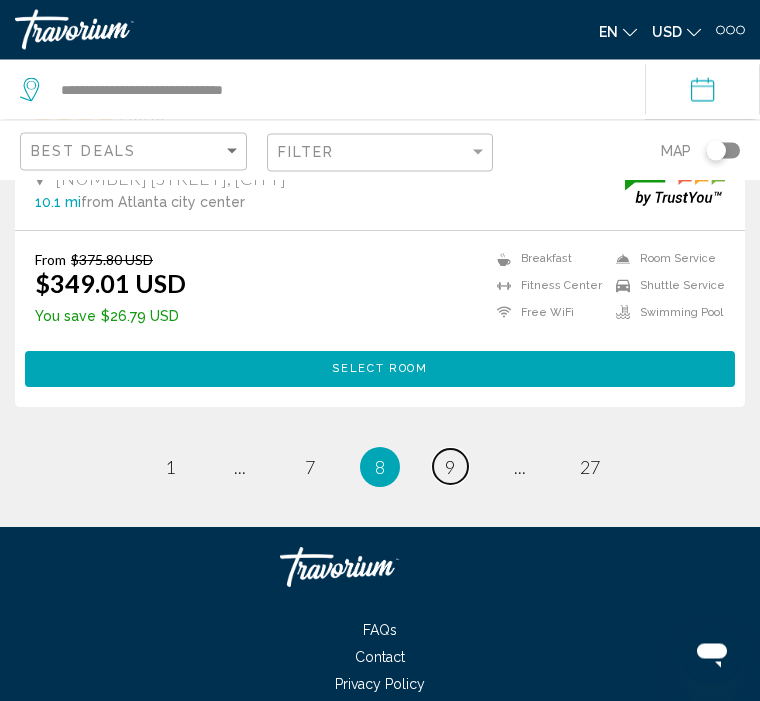 click on "9" at bounding box center (170, 468) 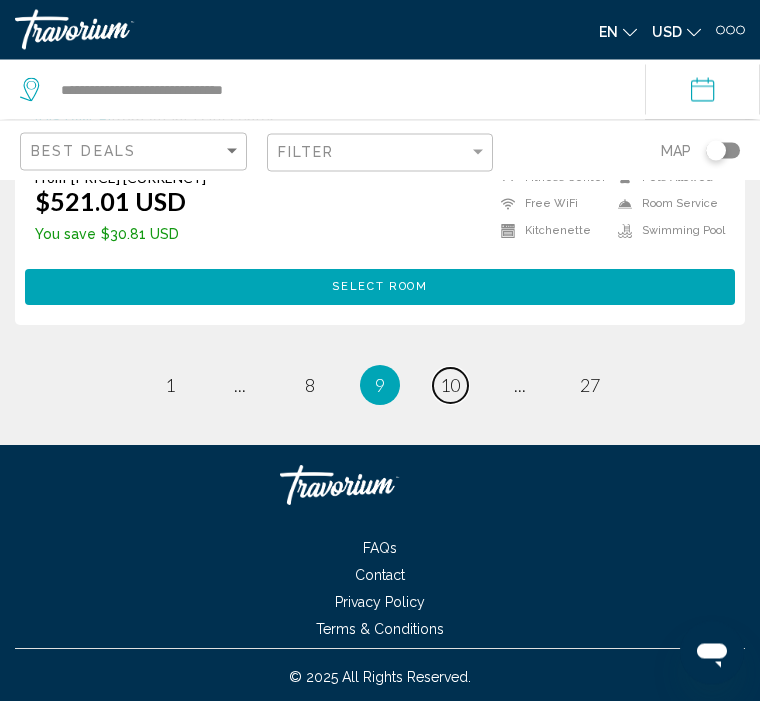 scroll, scrollTop: 8197, scrollLeft: 0, axis: vertical 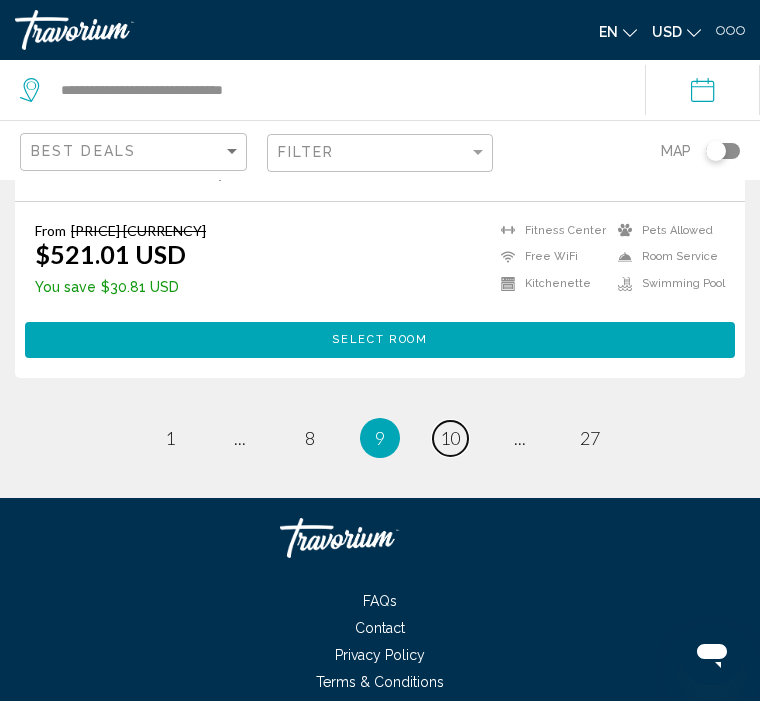 click on "10" at bounding box center (170, 438) 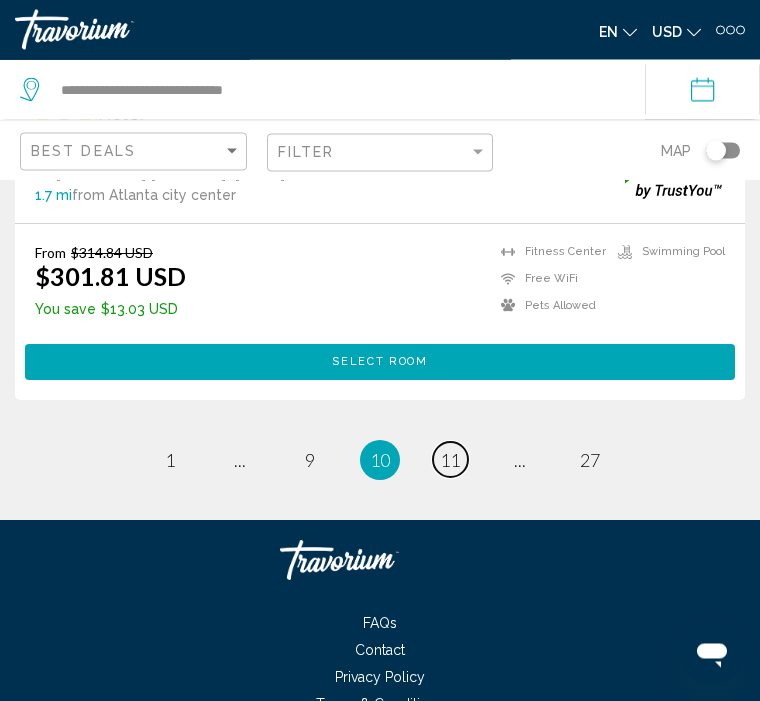 scroll, scrollTop: 8277, scrollLeft: 0, axis: vertical 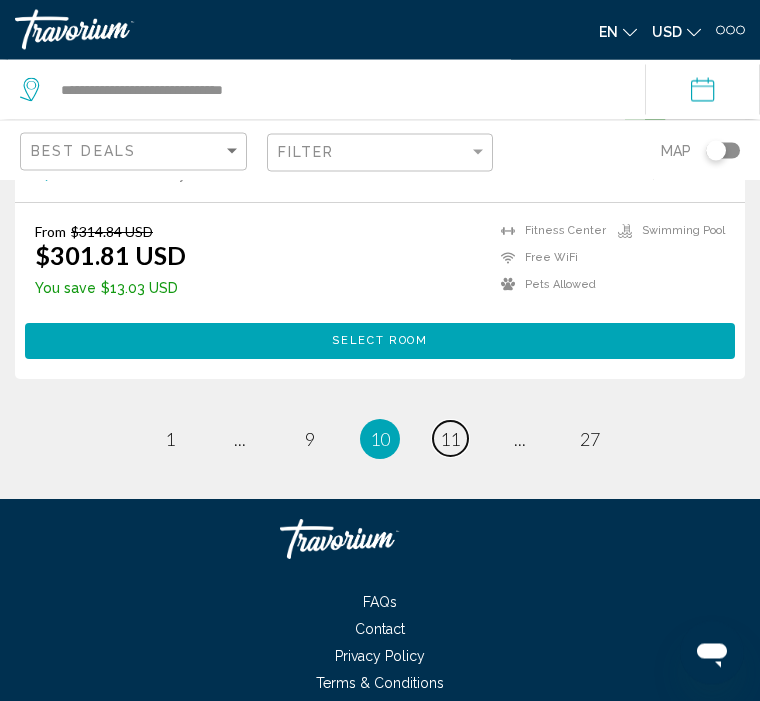 click on "page  11" at bounding box center [170, 439] 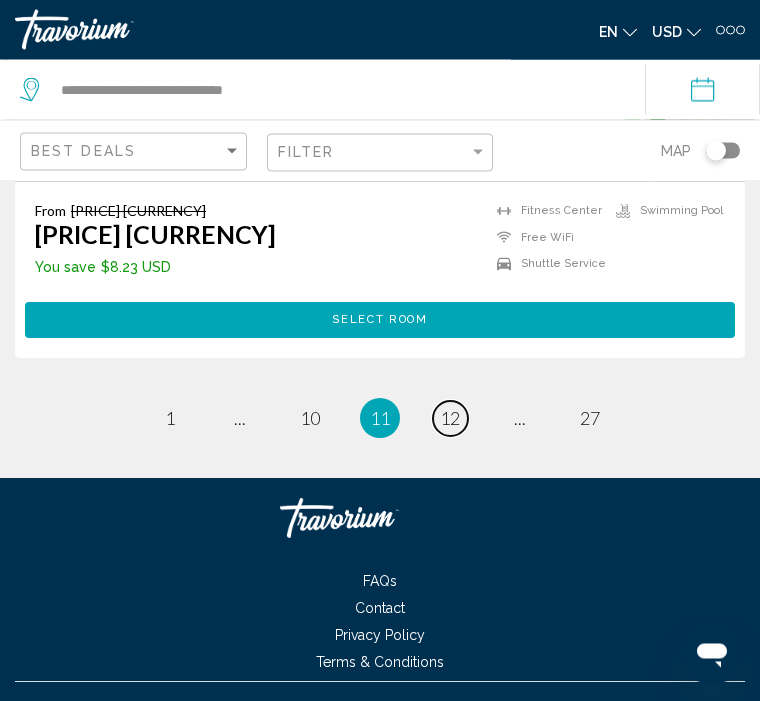 scroll, scrollTop: 8257, scrollLeft: 0, axis: vertical 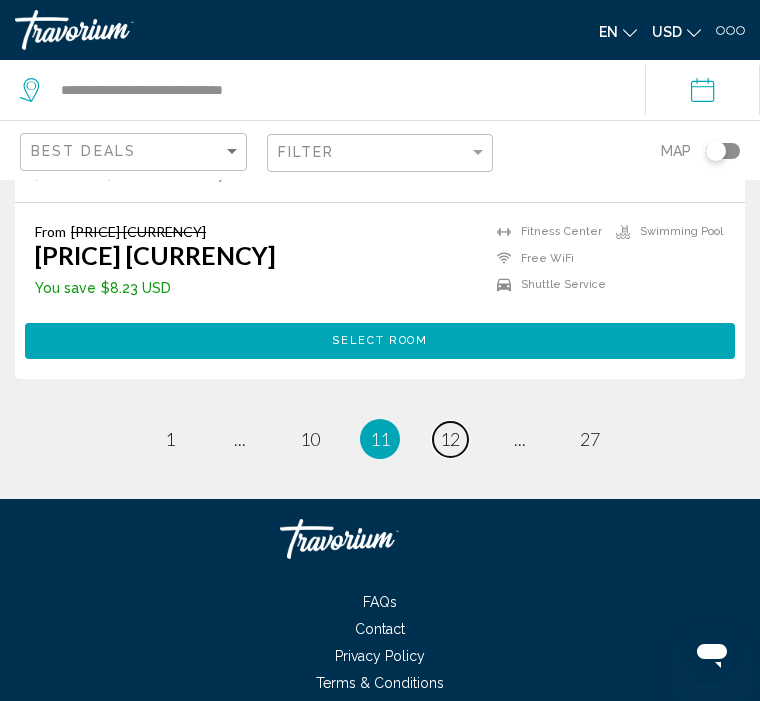 click on "page  12" at bounding box center [170, 439] 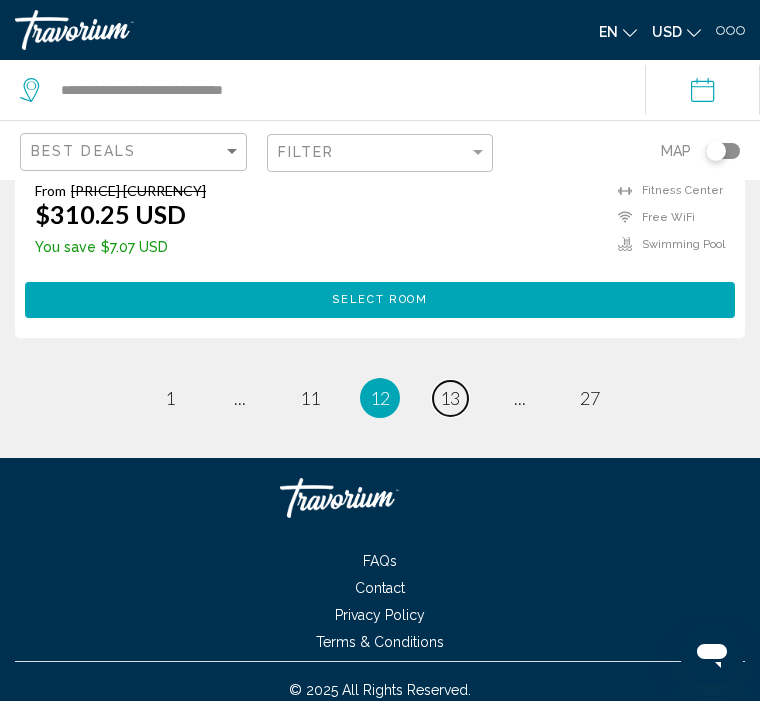 scroll, scrollTop: 8217, scrollLeft: 0, axis: vertical 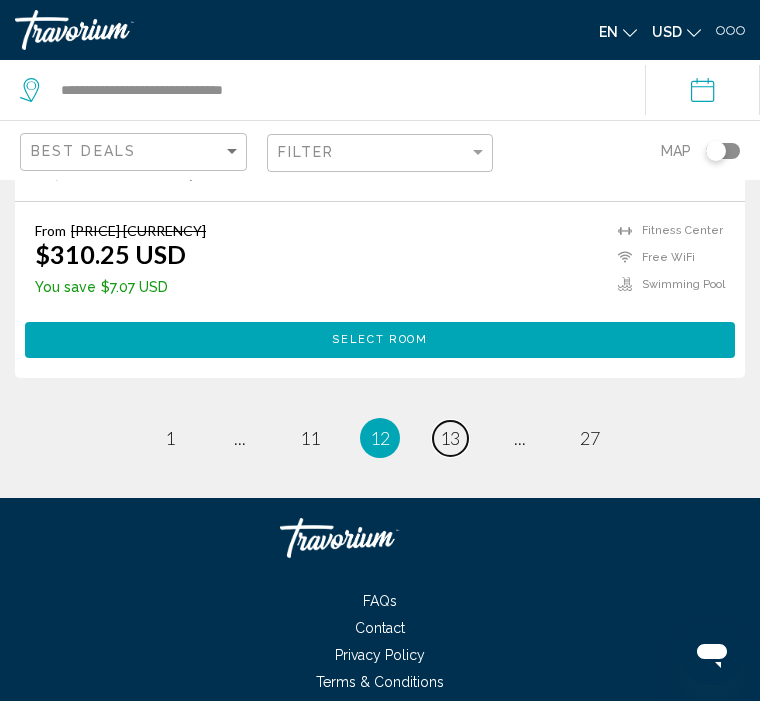 click on "13" at bounding box center [170, 438] 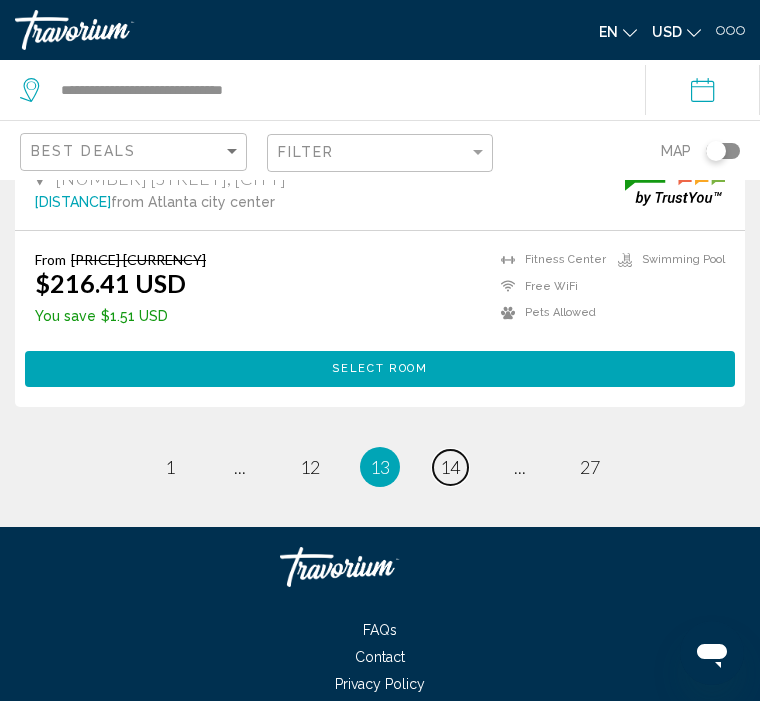 scroll, scrollTop: 8257, scrollLeft: 0, axis: vertical 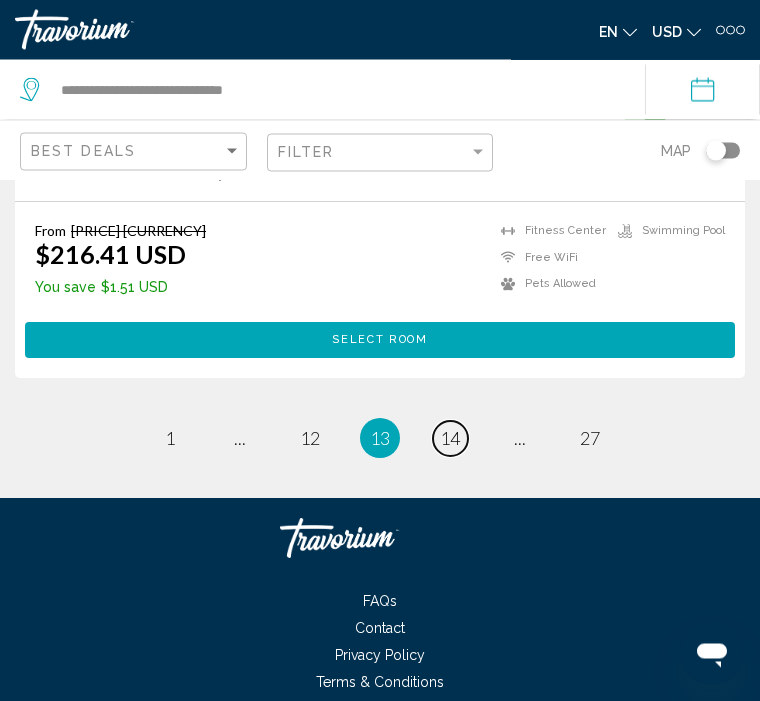 click on "page  14" at bounding box center [170, 439] 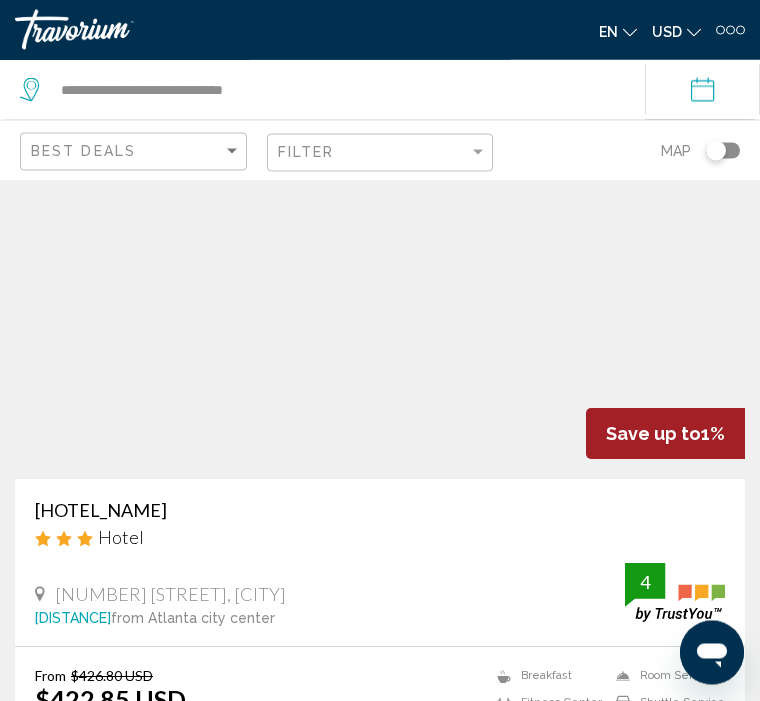 scroll, scrollTop: 6426, scrollLeft: 0, axis: vertical 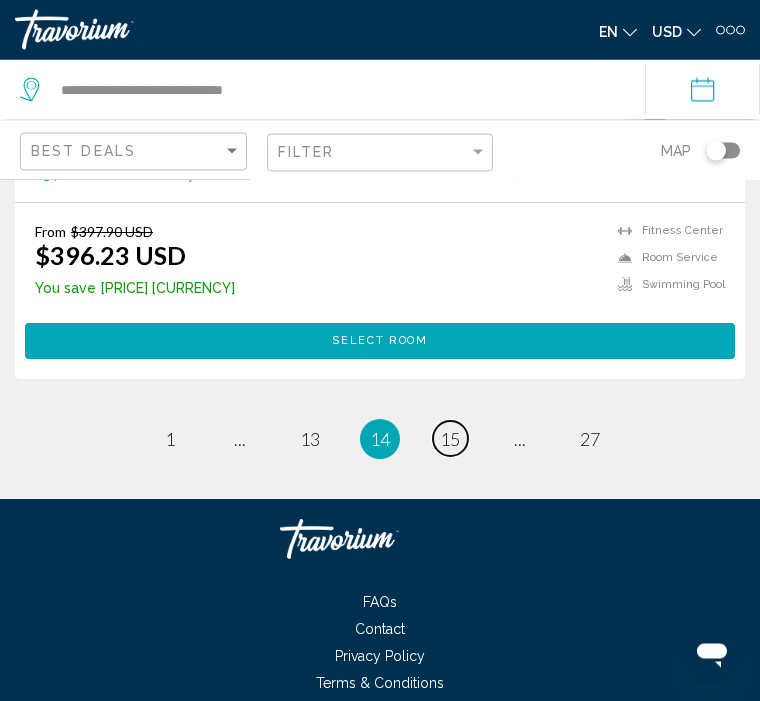 click on "15" at bounding box center (170, 440) 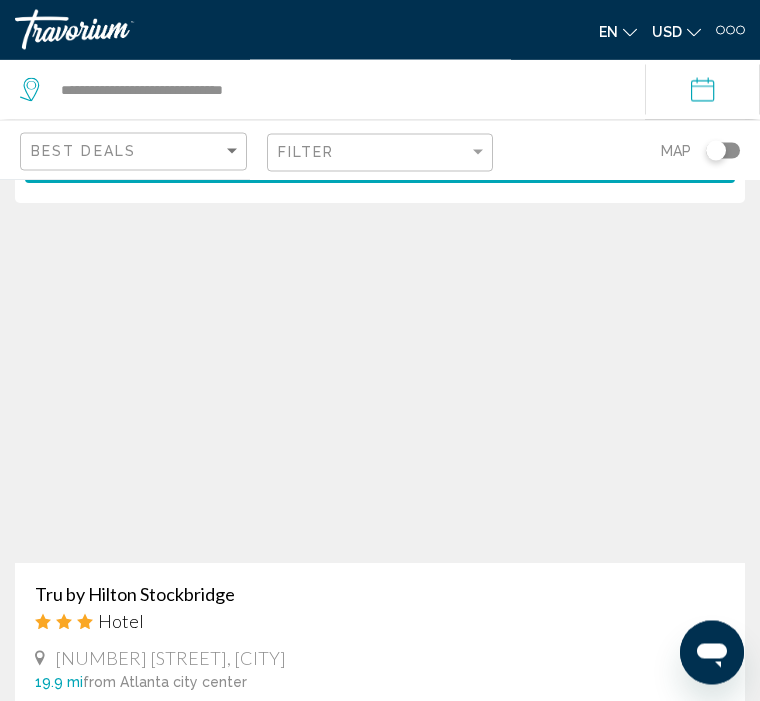 scroll, scrollTop: 8237, scrollLeft: 0, axis: vertical 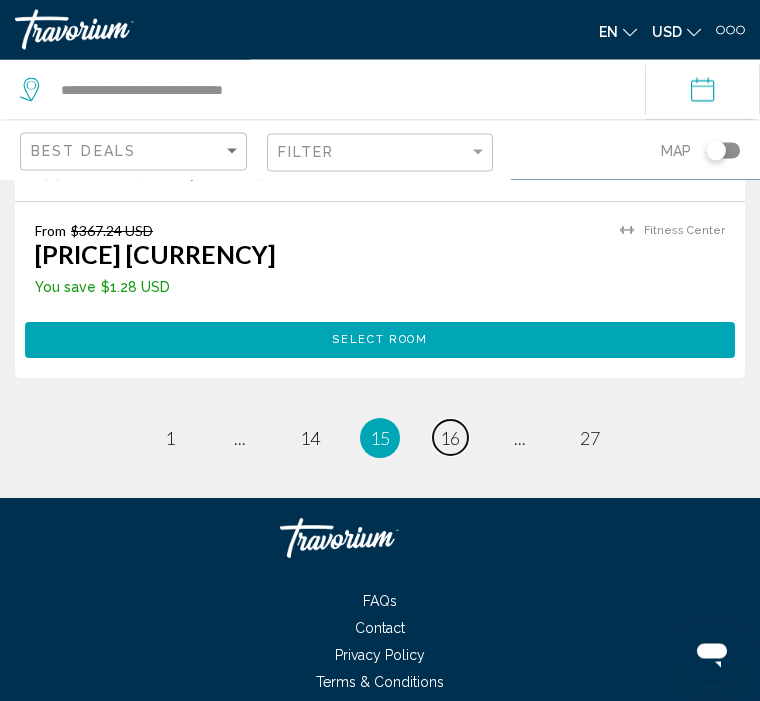 click on "page  16" at bounding box center (170, 438) 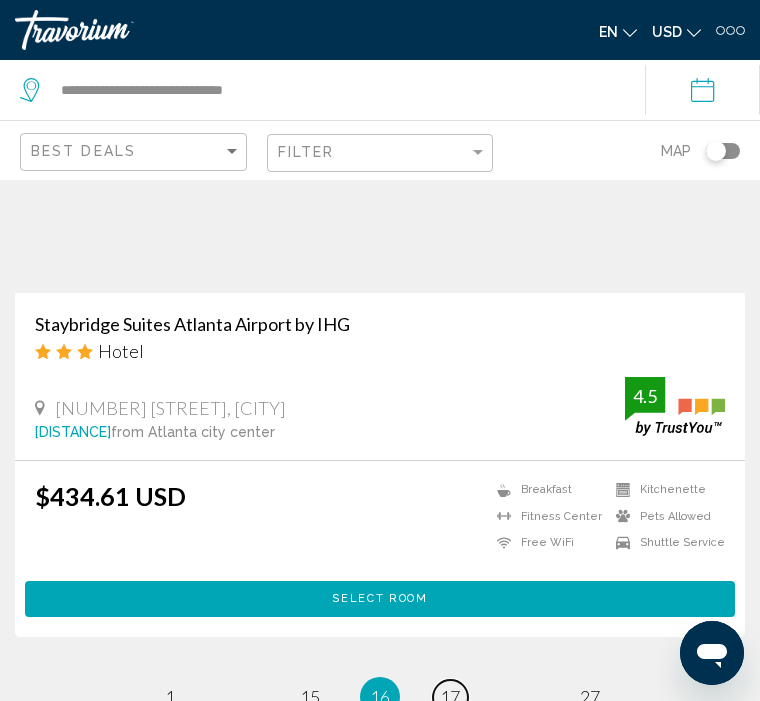scroll, scrollTop: 8018, scrollLeft: 0, axis: vertical 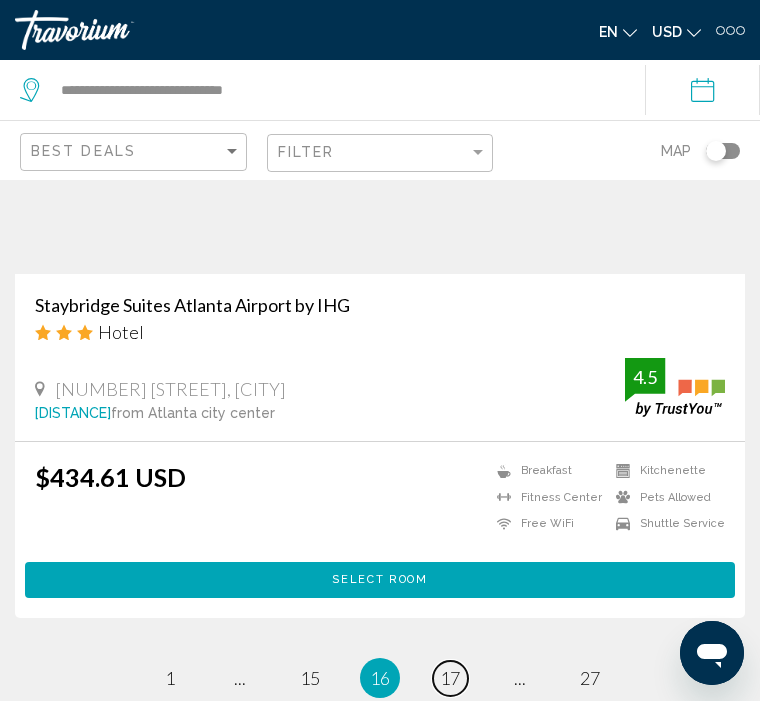 click on "17" at bounding box center [170, 678] 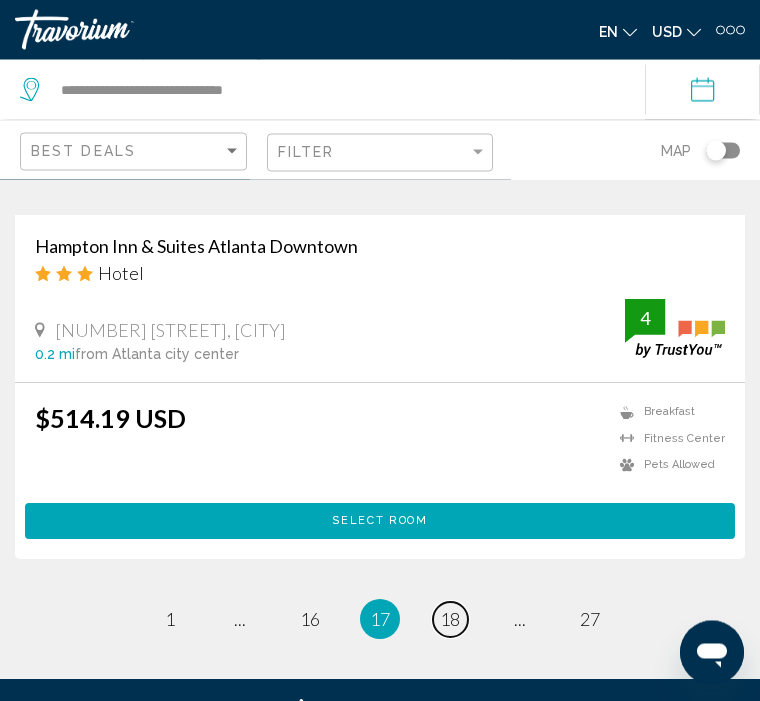 scroll, scrollTop: 8086, scrollLeft: 0, axis: vertical 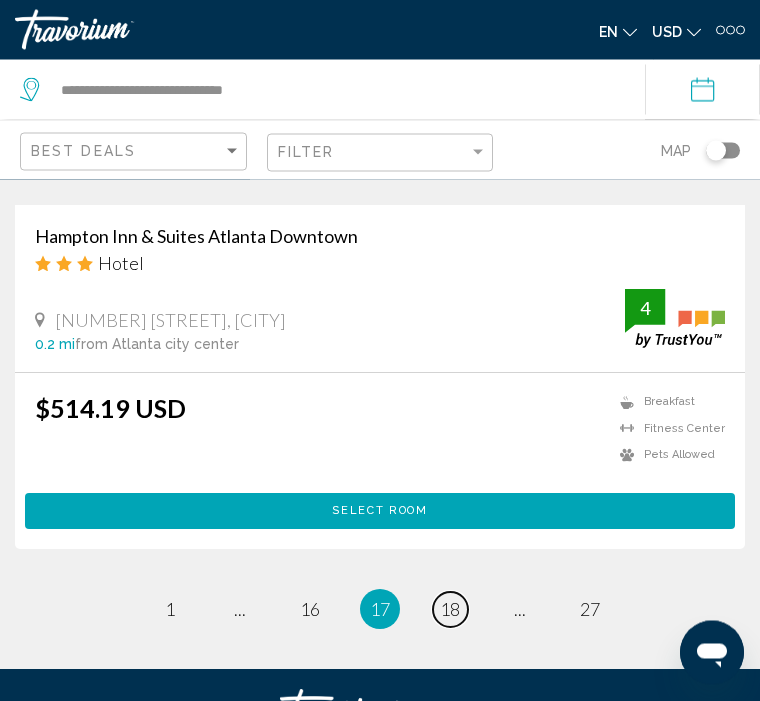click on "18" at bounding box center [170, 610] 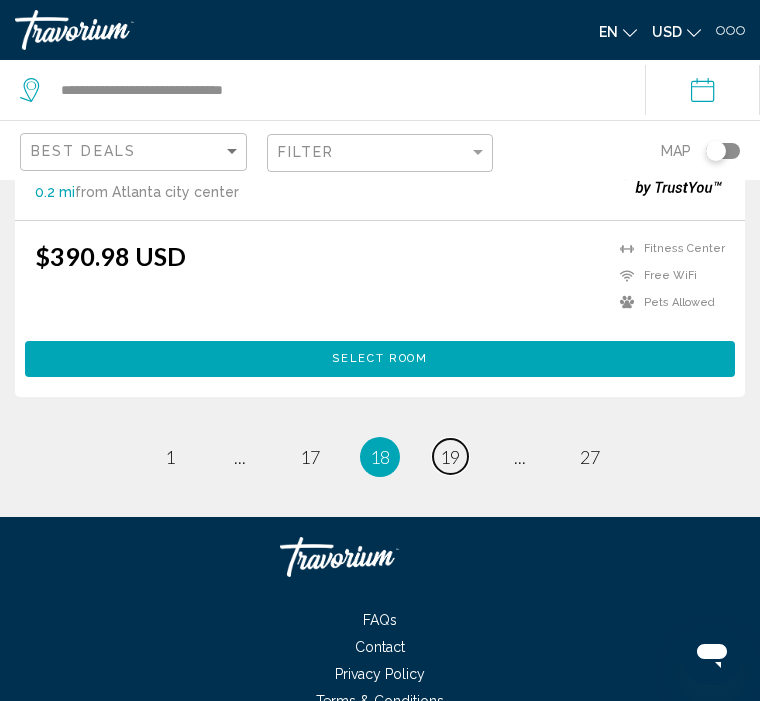 scroll, scrollTop: 8277, scrollLeft: 0, axis: vertical 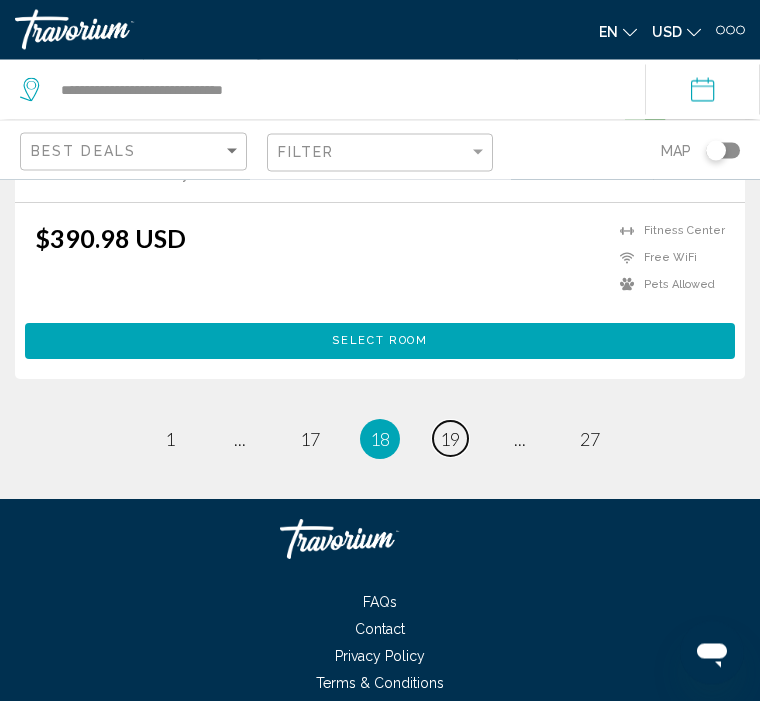 click on "19" at bounding box center [170, 440] 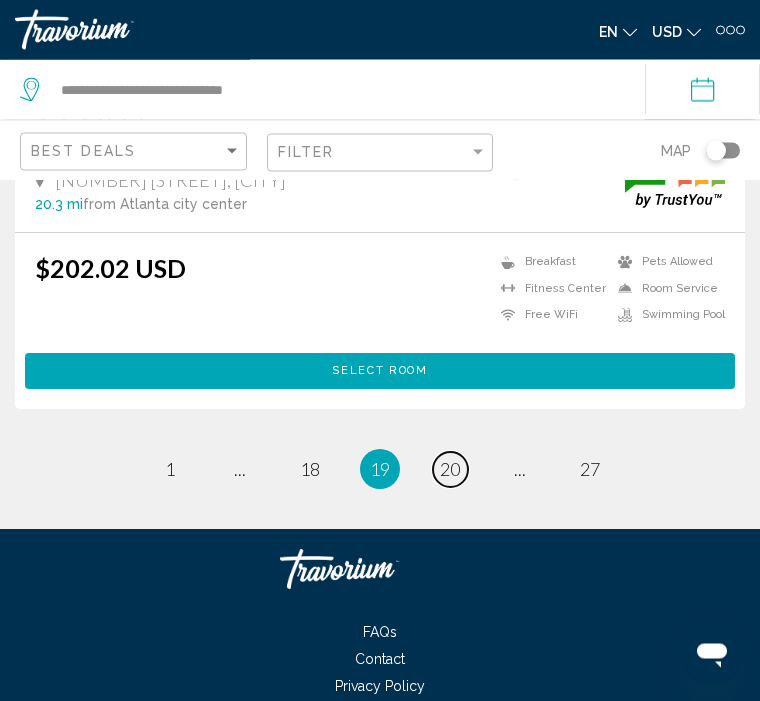 scroll, scrollTop: 8257, scrollLeft: 0, axis: vertical 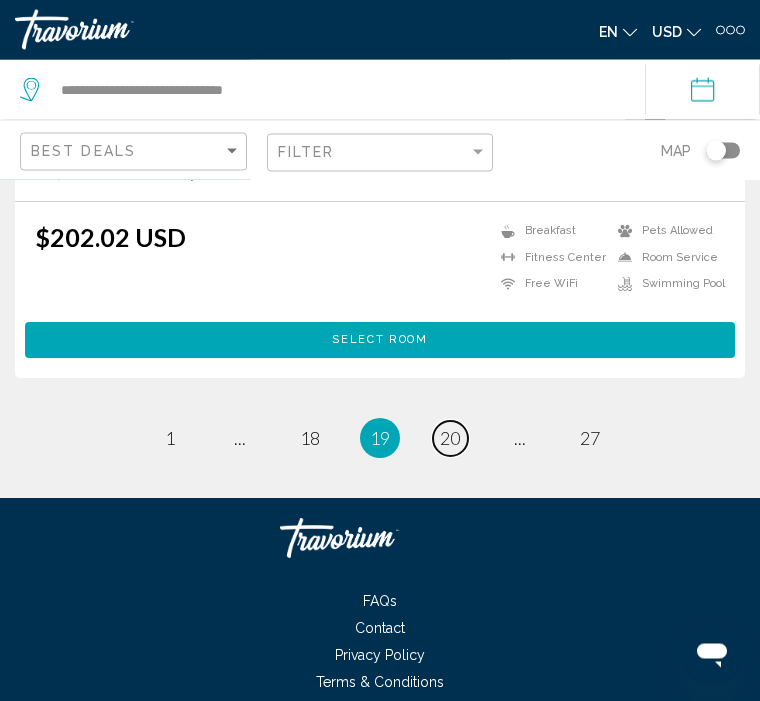 click on "20" at bounding box center (170, 439) 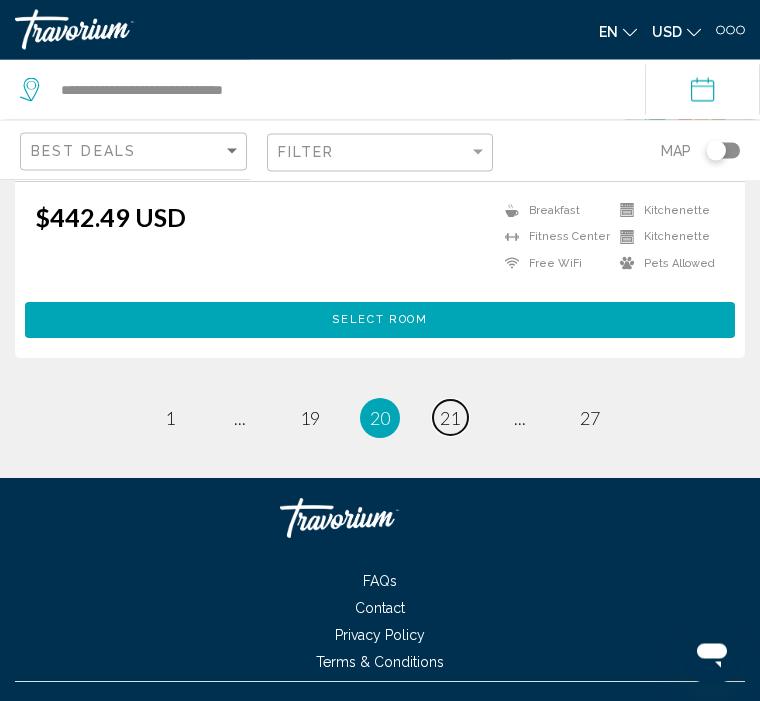 scroll, scrollTop: 8237, scrollLeft: 0, axis: vertical 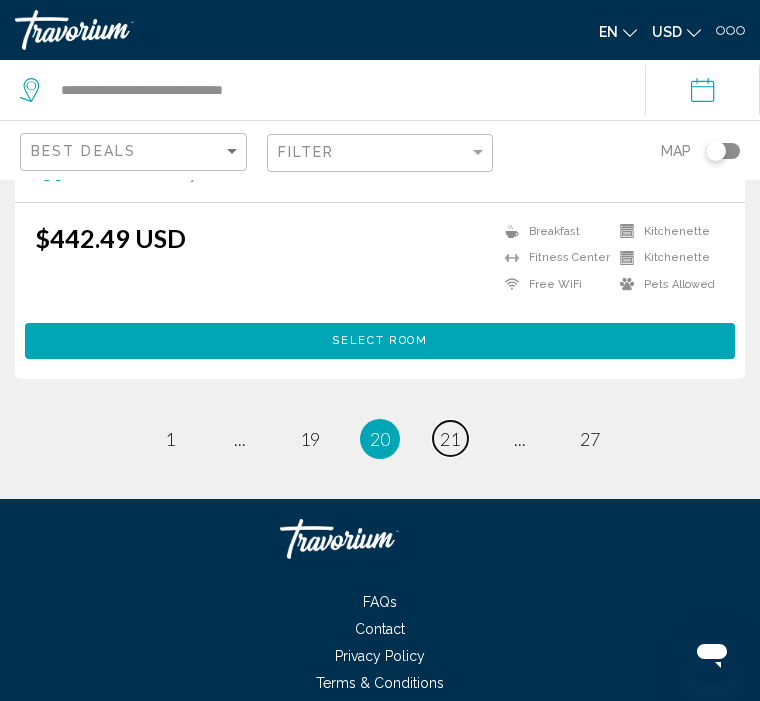 click on "page  21" at bounding box center [170, 438] 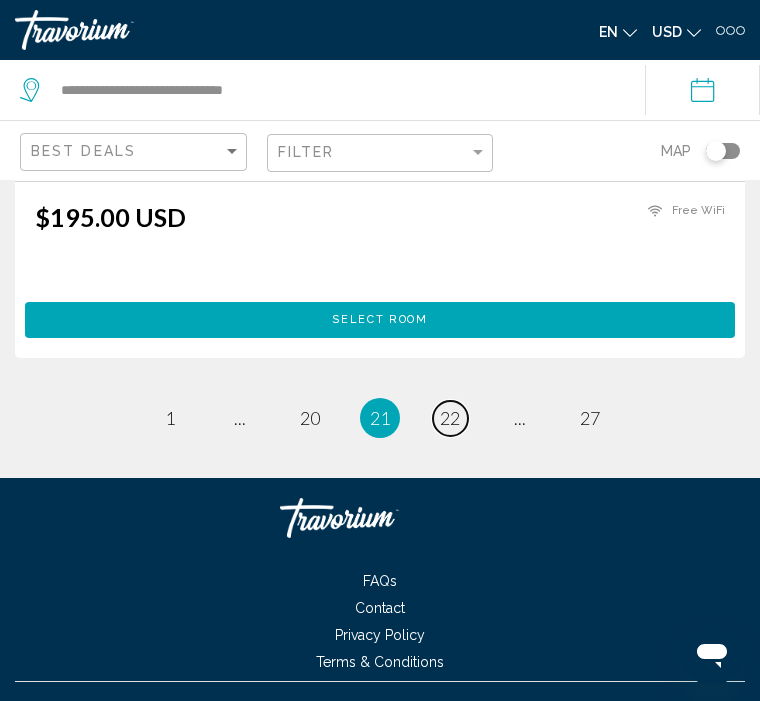 scroll, scrollTop: 8217, scrollLeft: 0, axis: vertical 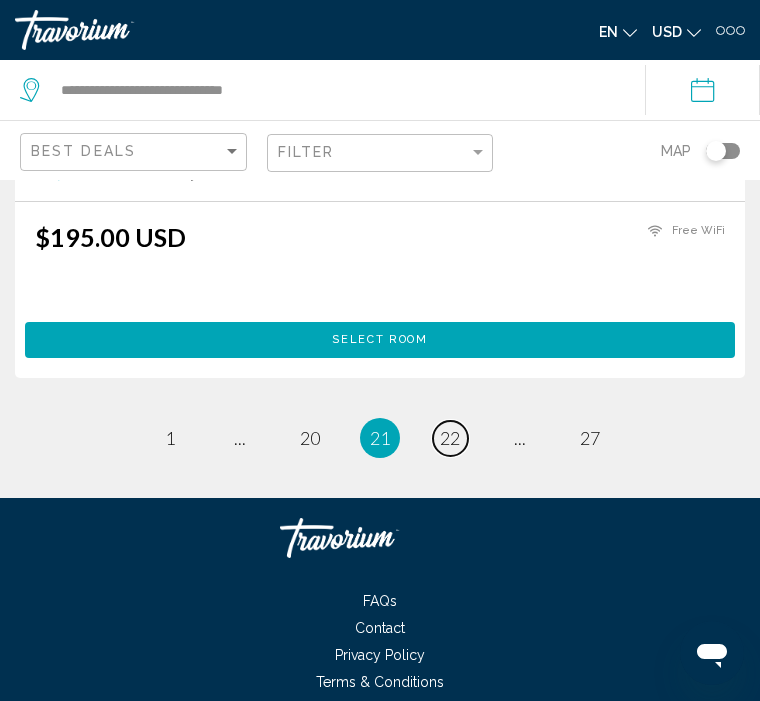 click on "22" at bounding box center (170, 438) 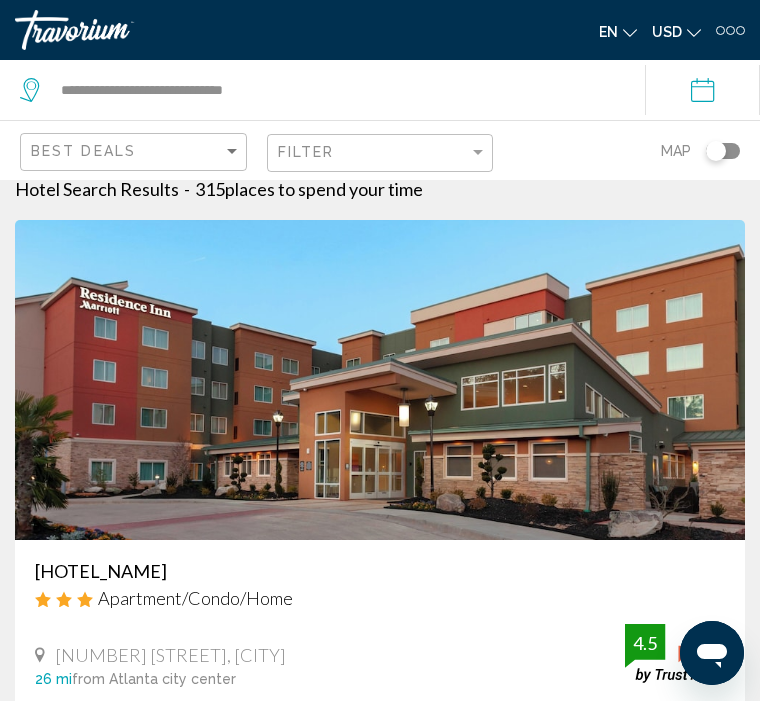 scroll, scrollTop: 0, scrollLeft: 0, axis: both 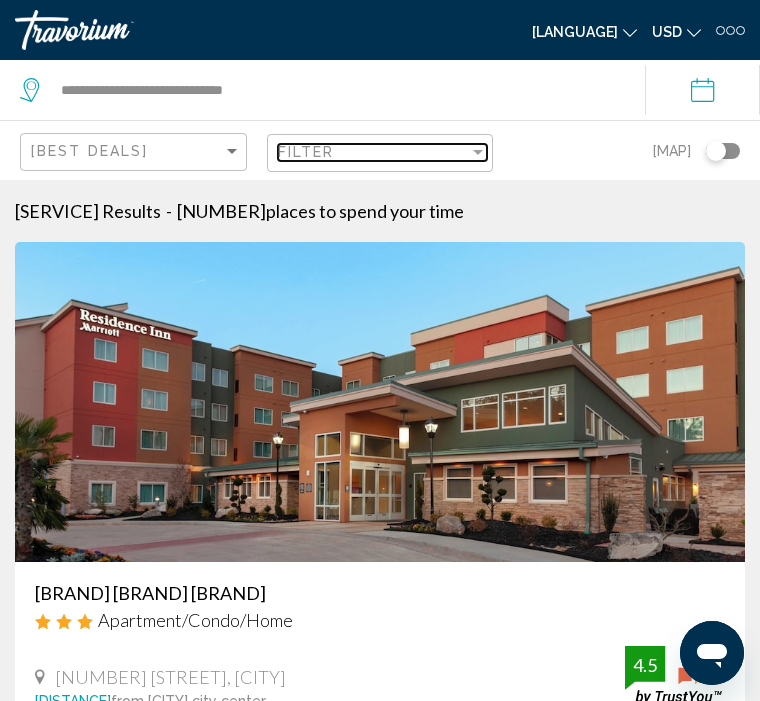 click on "Filter" at bounding box center [306, 152] 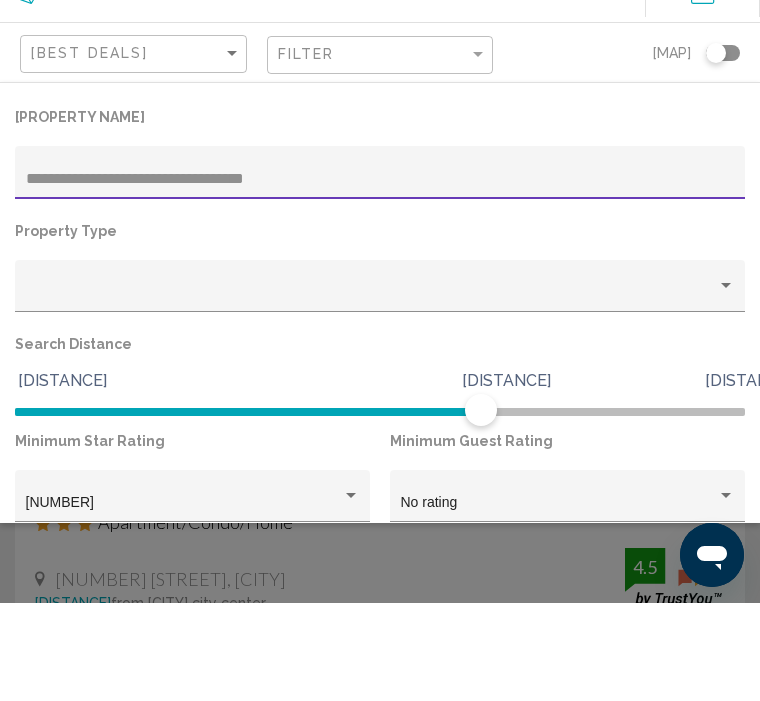 type on "**********" 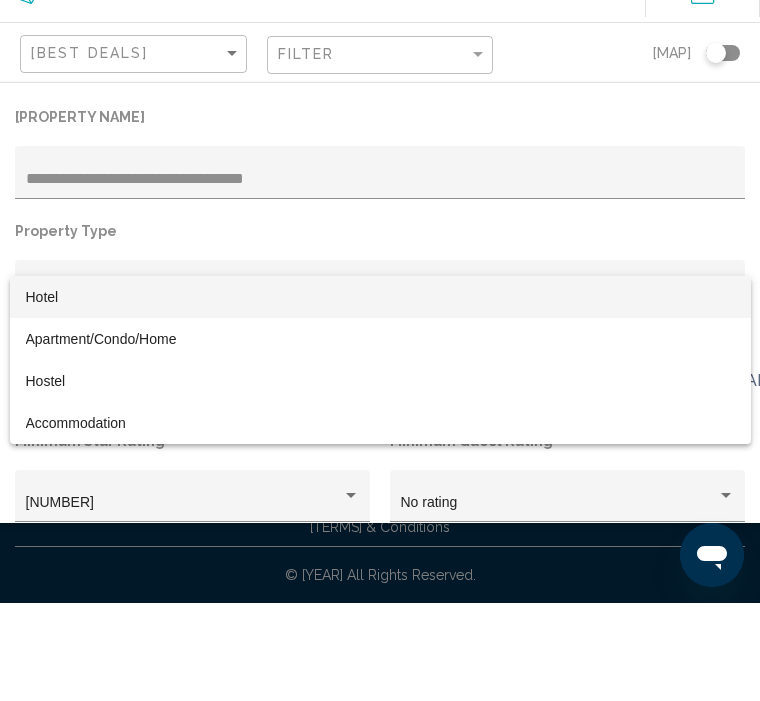 scroll, scrollTop: 67, scrollLeft: 0, axis: vertical 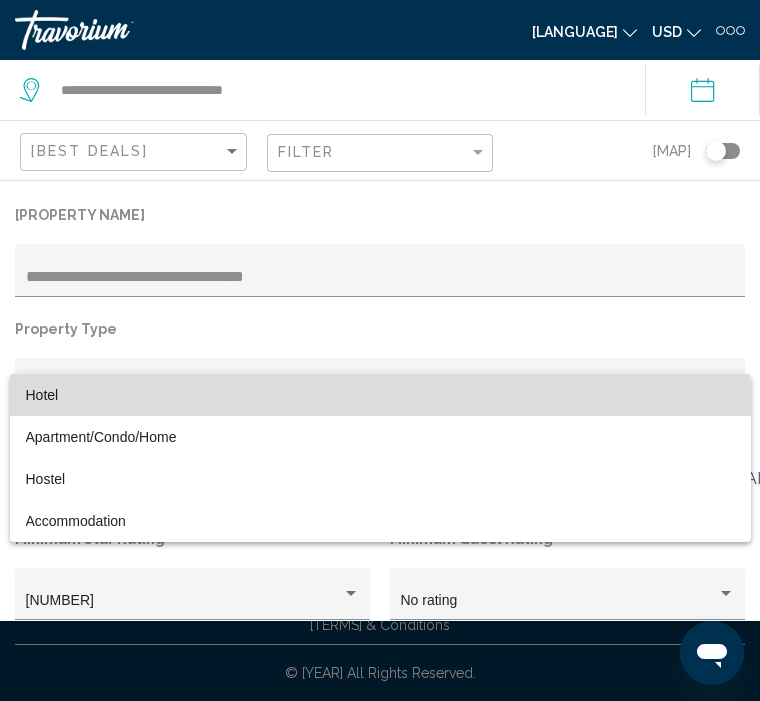click on "Hotel" at bounding box center (42, 395) 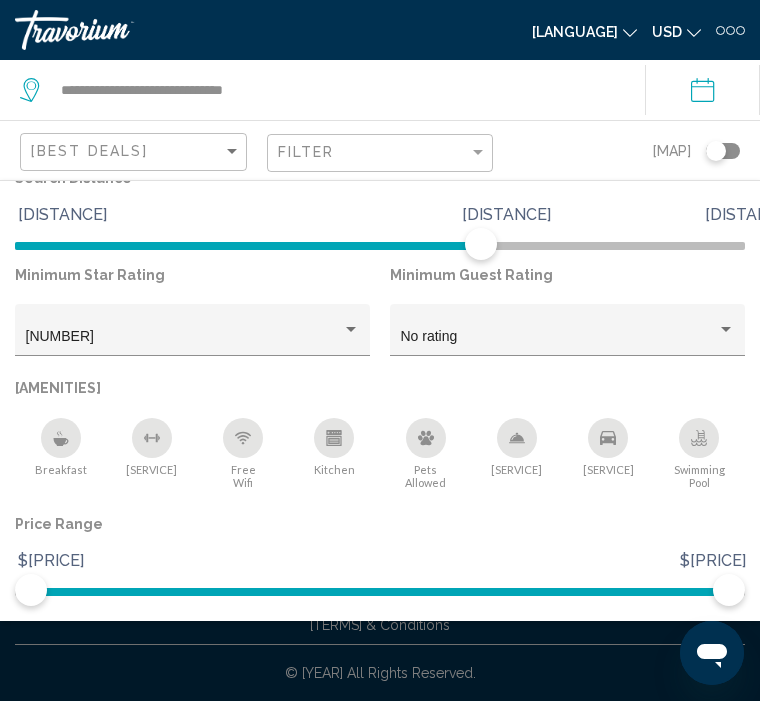 scroll, scrollTop: 263, scrollLeft: 0, axis: vertical 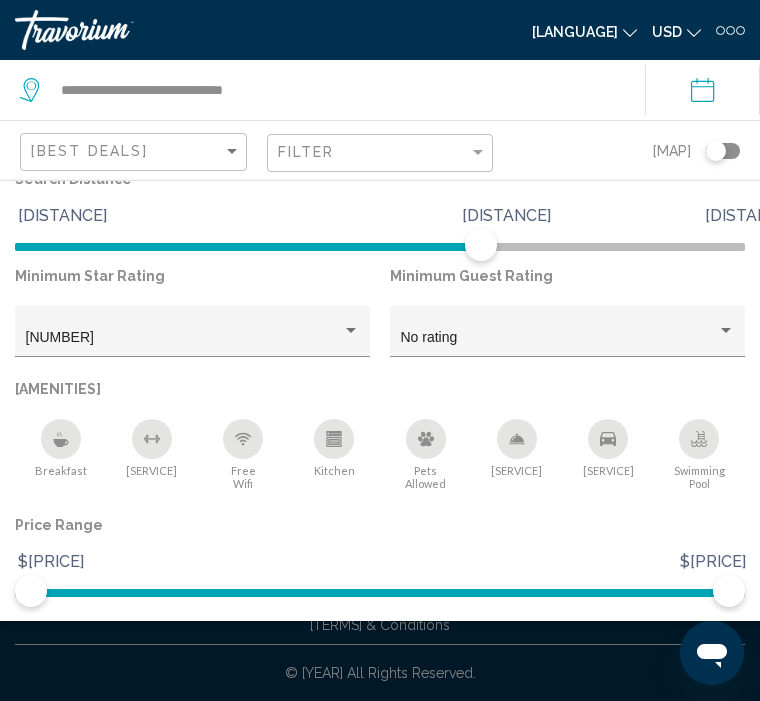 click on "Show Results" at bounding box center (428, 646) 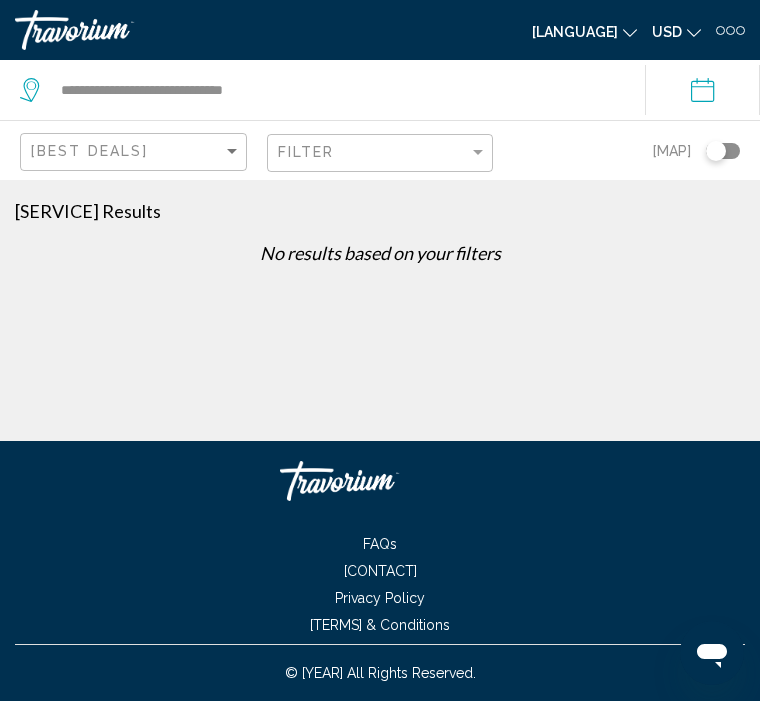 scroll, scrollTop: 0, scrollLeft: 0, axis: both 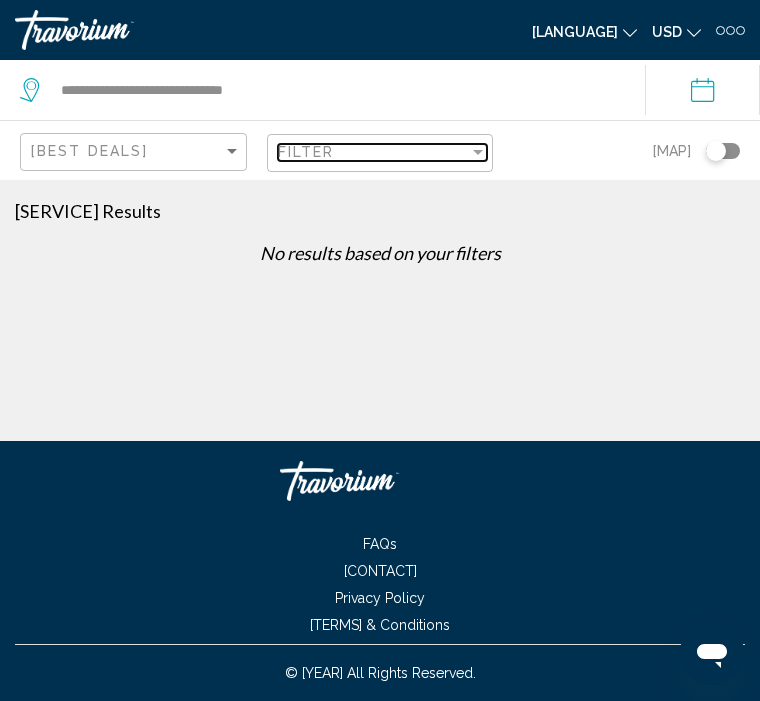 click on "Filter" at bounding box center (374, 152) 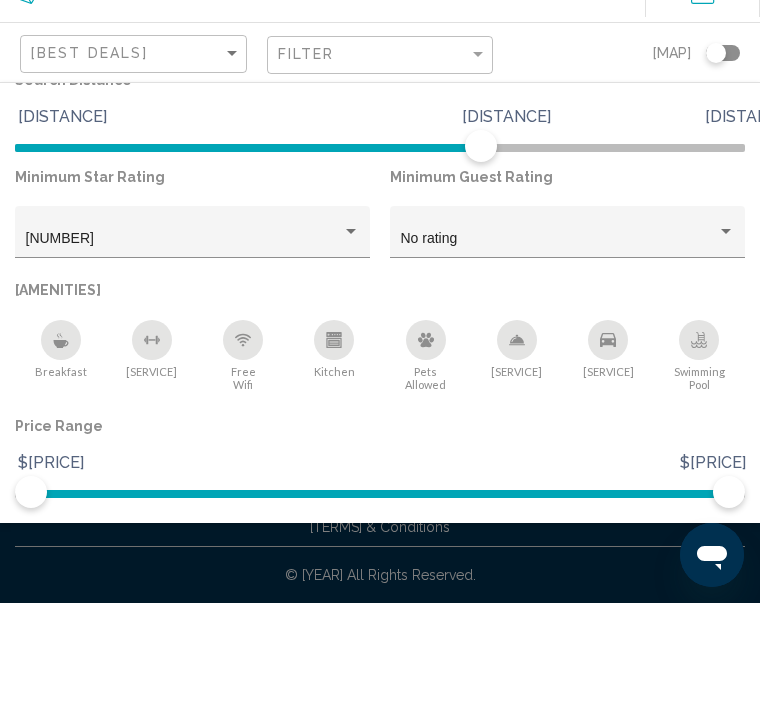 scroll, scrollTop: 263, scrollLeft: 0, axis: vertical 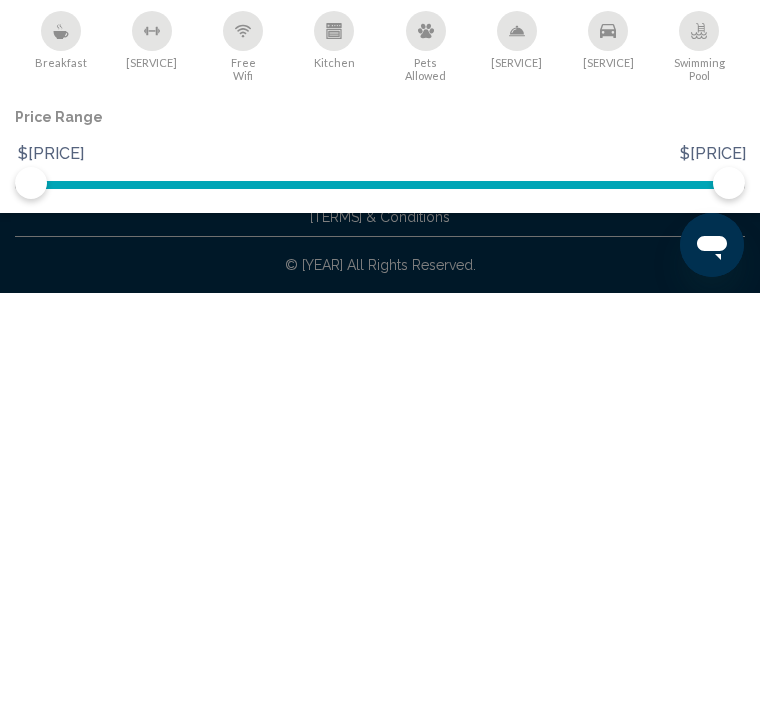 click on "Show Results" at bounding box center [428, 646] 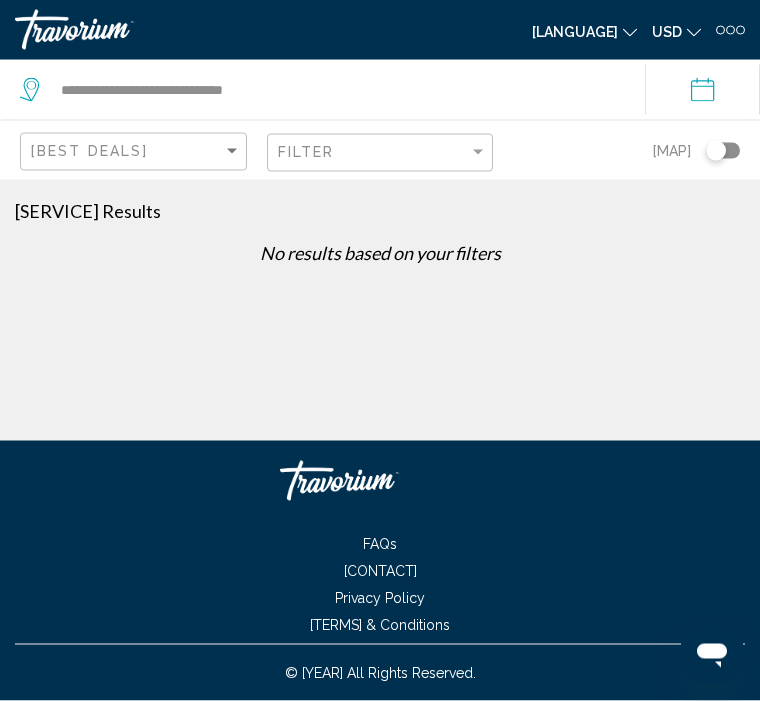 scroll, scrollTop: 0, scrollLeft: 0, axis: both 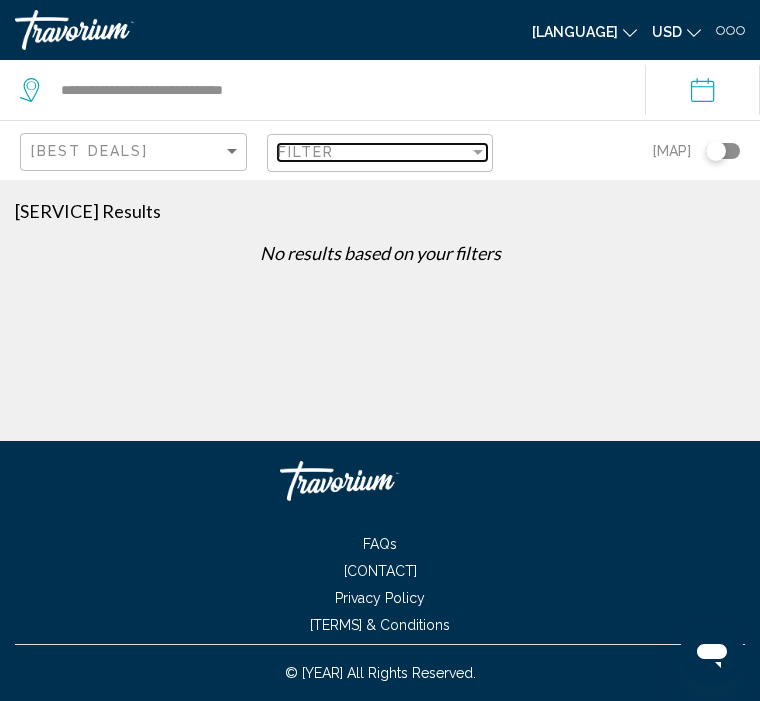 click on "Filter" at bounding box center (383, 153) 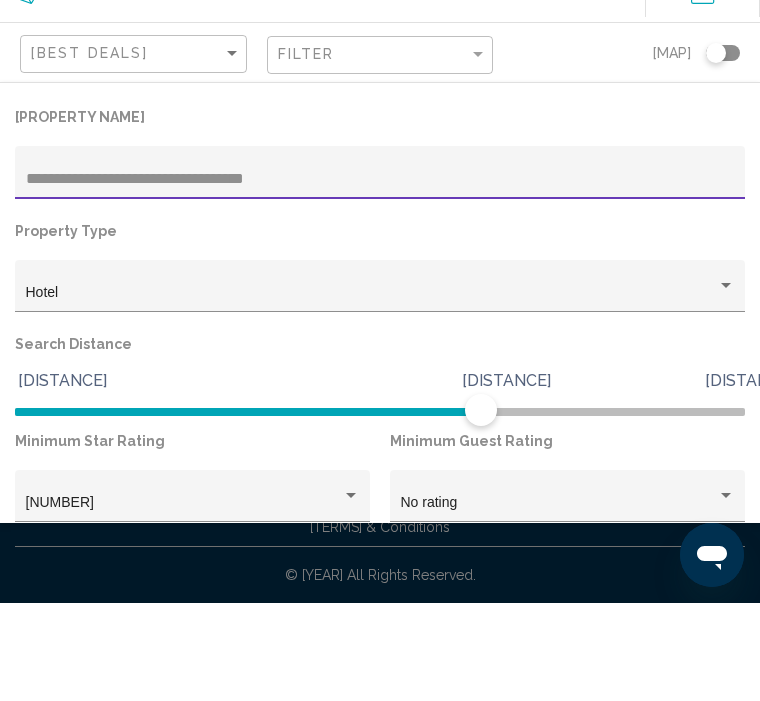 click on "**********" at bounding box center [380, 277] 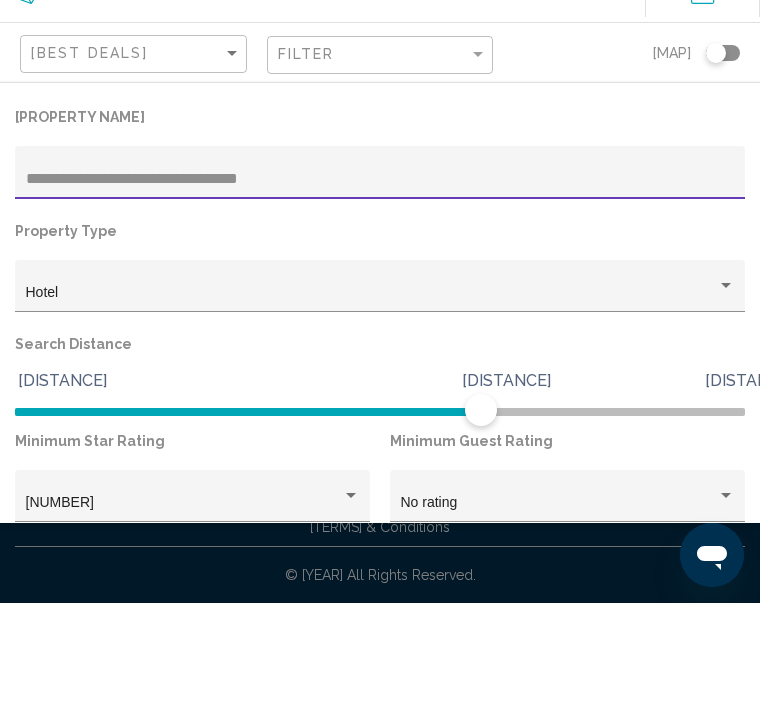 click on "**********" at bounding box center [380, 277] 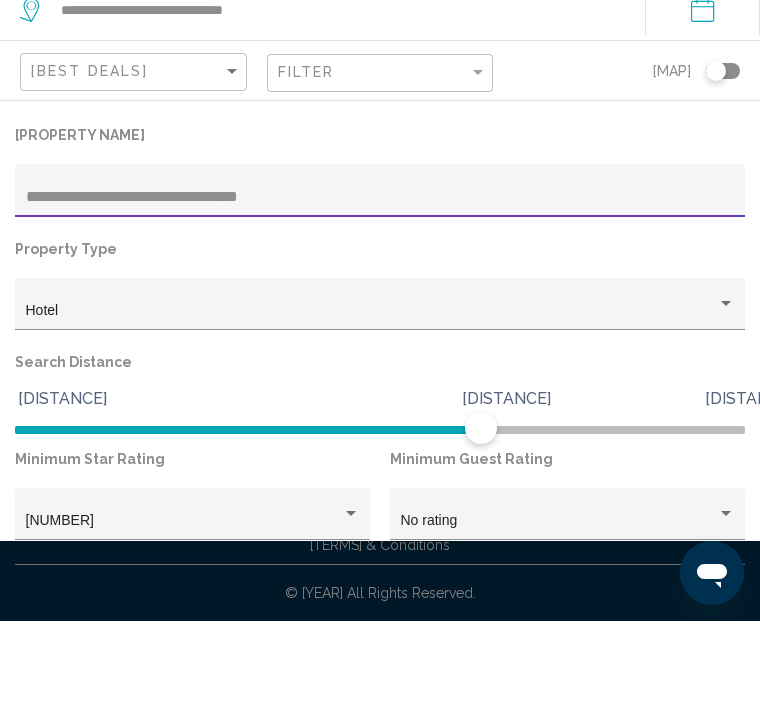 click on "**********" at bounding box center (380, 277) 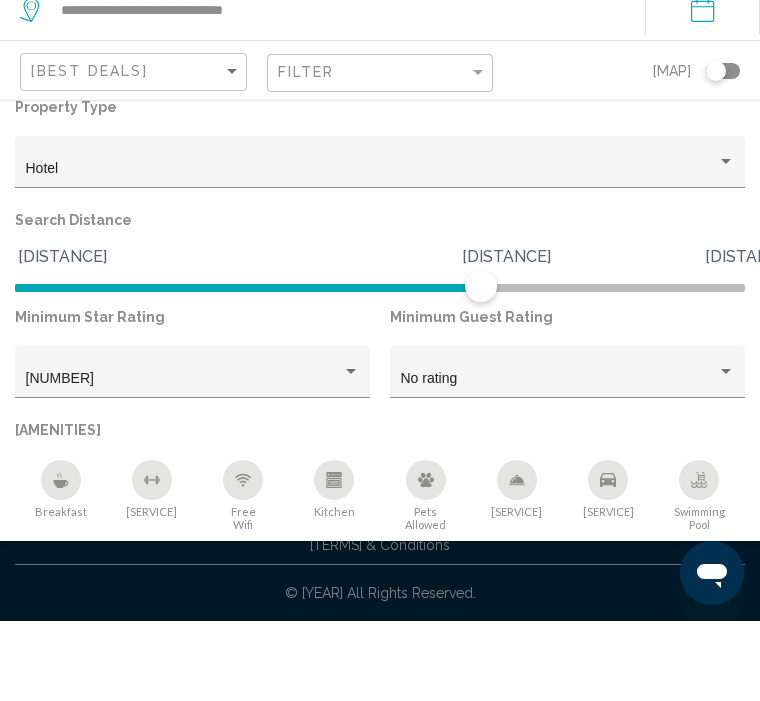 scroll, scrollTop: 132, scrollLeft: 0, axis: vertical 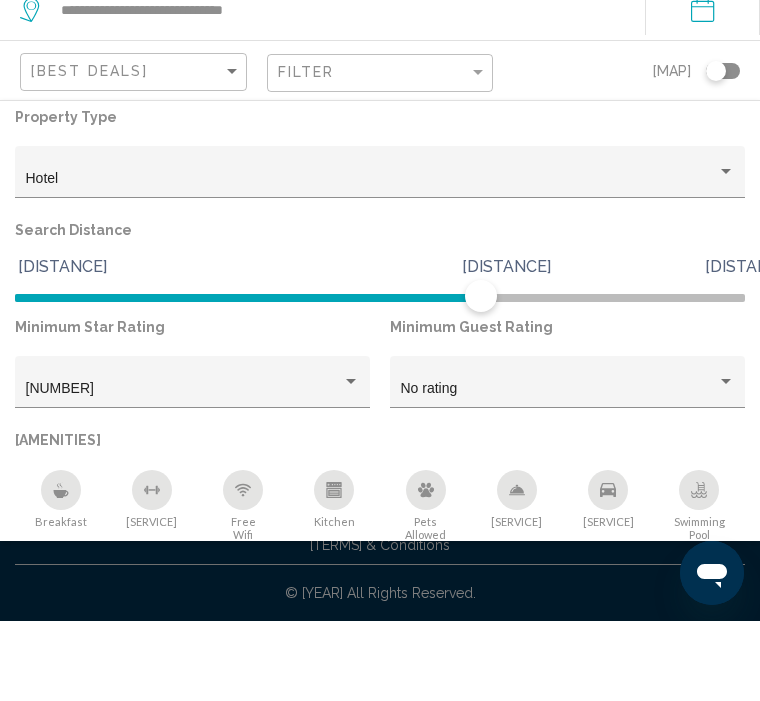 type on "**********" 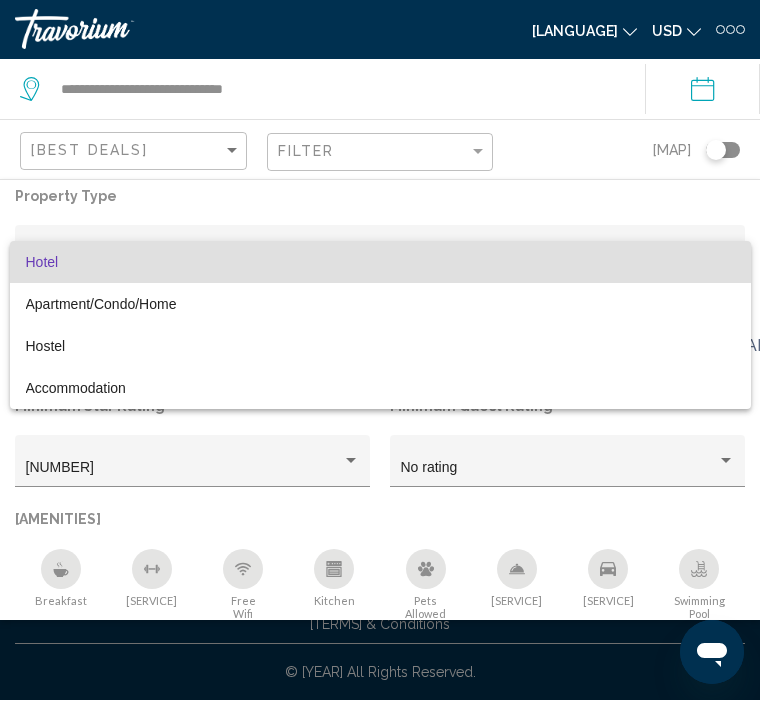 click on "Hotel" at bounding box center [380, 263] 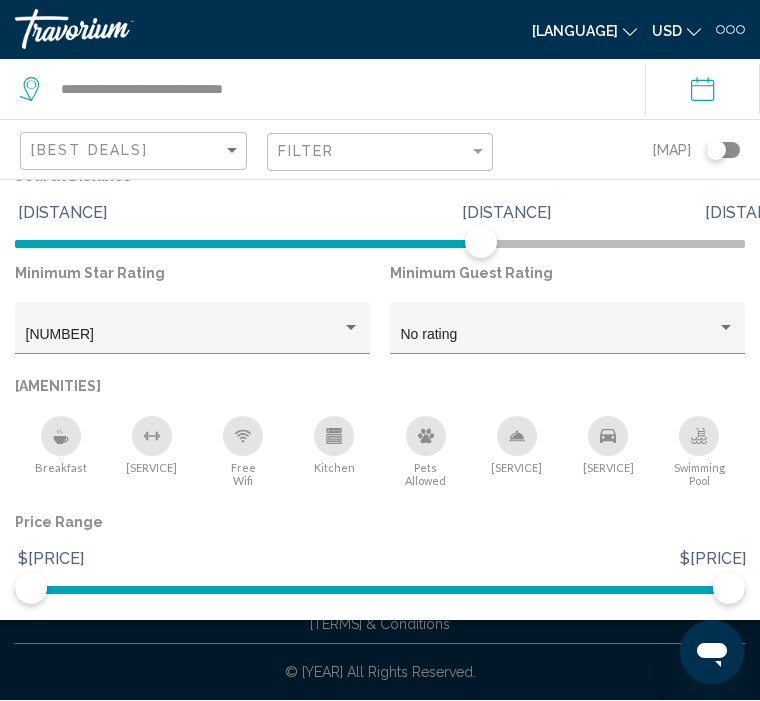 scroll, scrollTop: 263, scrollLeft: 0, axis: vertical 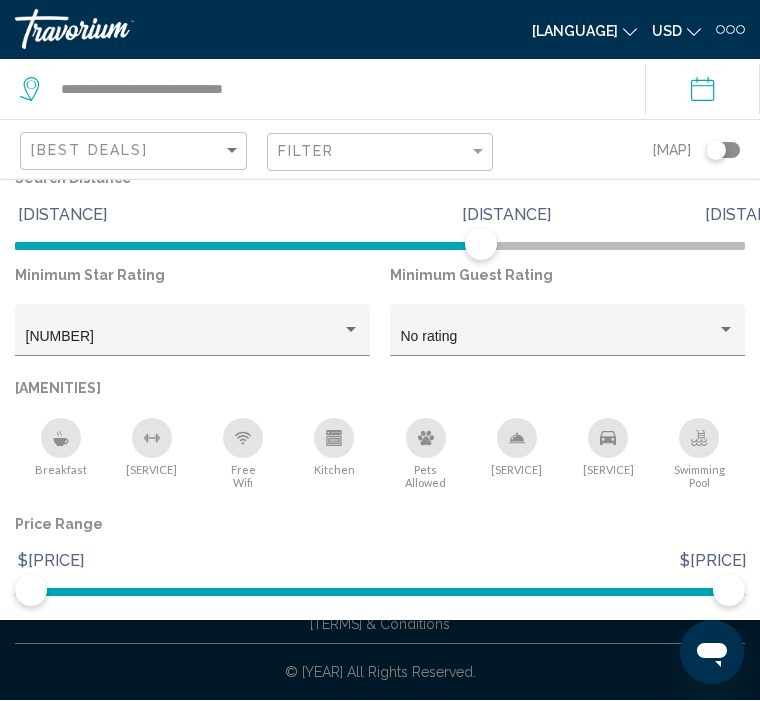 click on "Show Results" at bounding box center (428, 646) 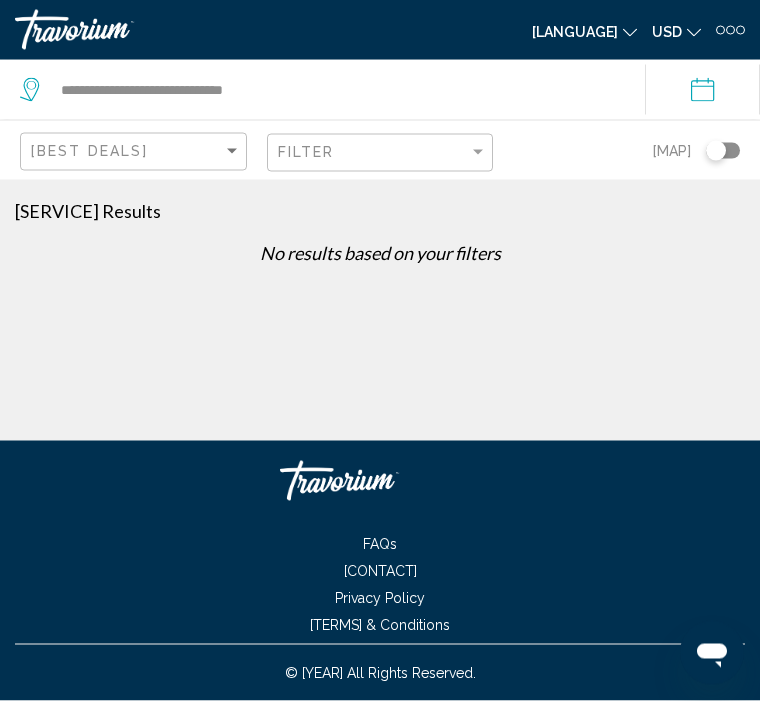 scroll, scrollTop: 0, scrollLeft: 0, axis: both 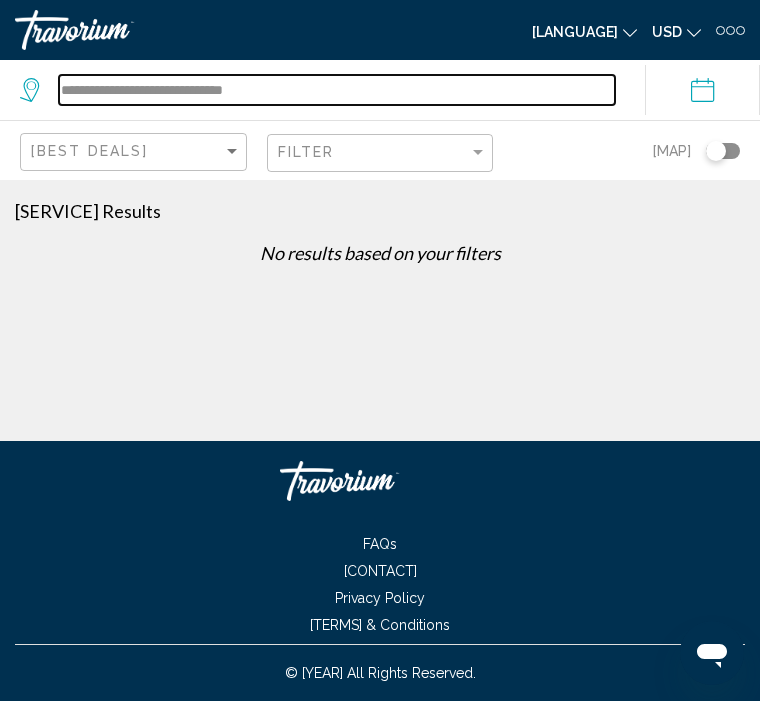 click on "**********" at bounding box center [337, 90] 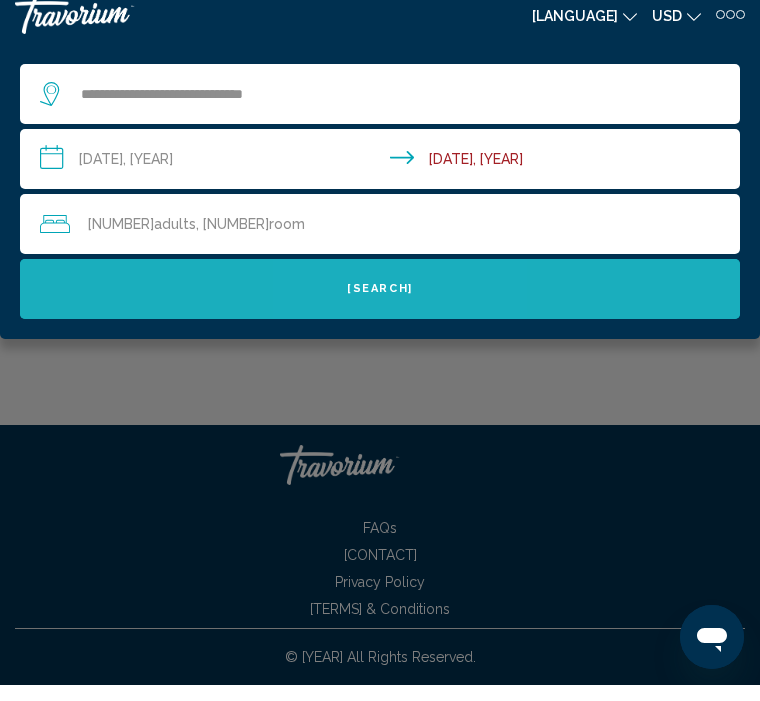 click on "Search" at bounding box center (380, 304) 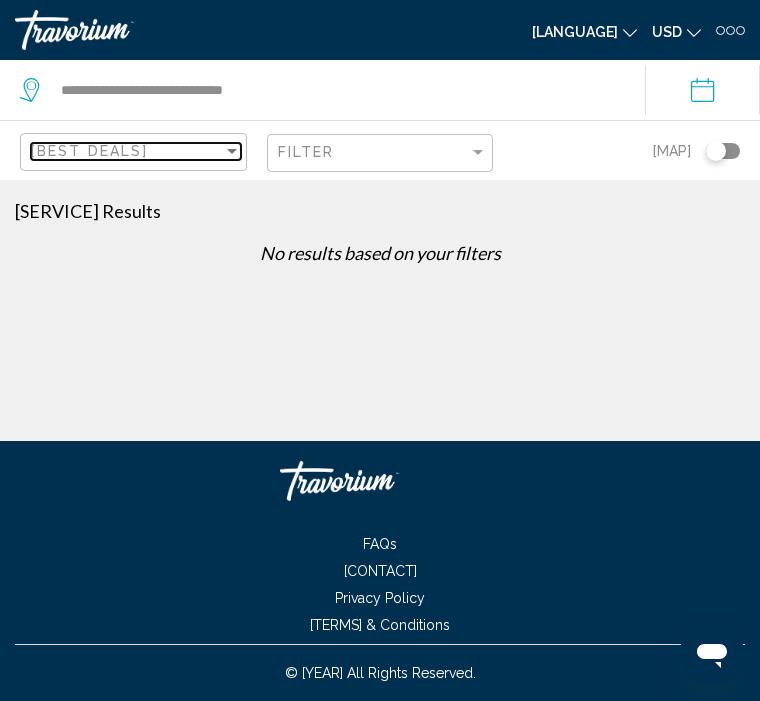 click at bounding box center (232, 151) 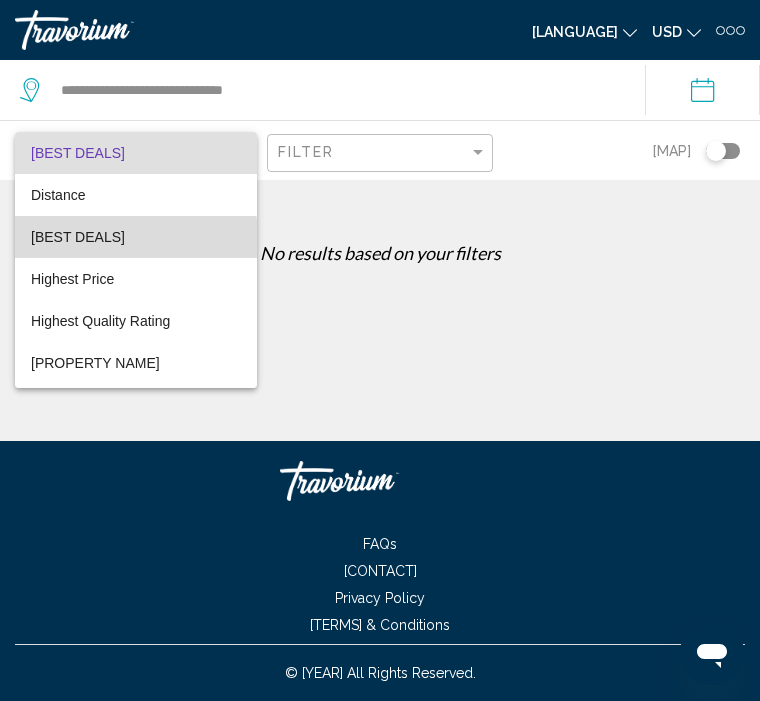 click on "Lowest Price" at bounding box center (78, 237) 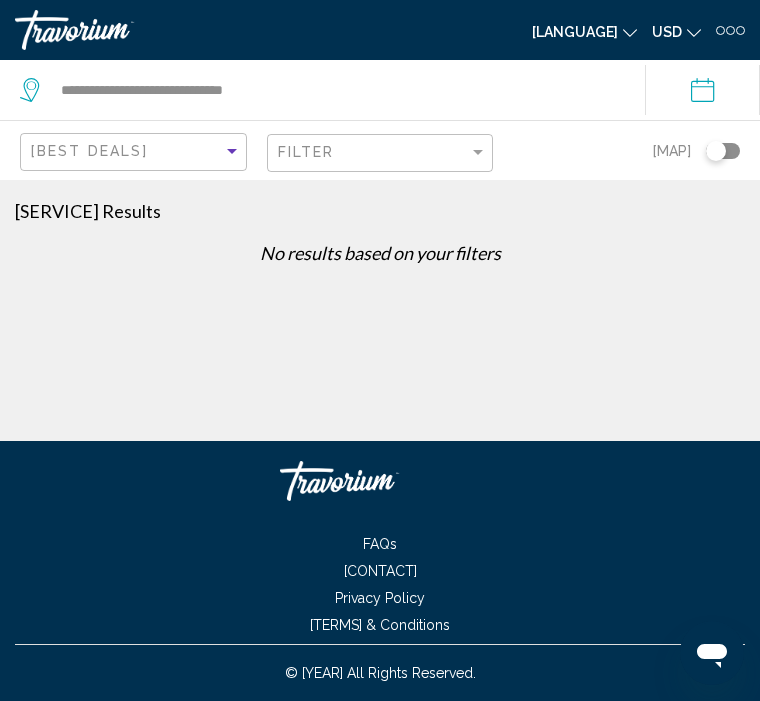 click on "**********" at bounding box center [706, 93] 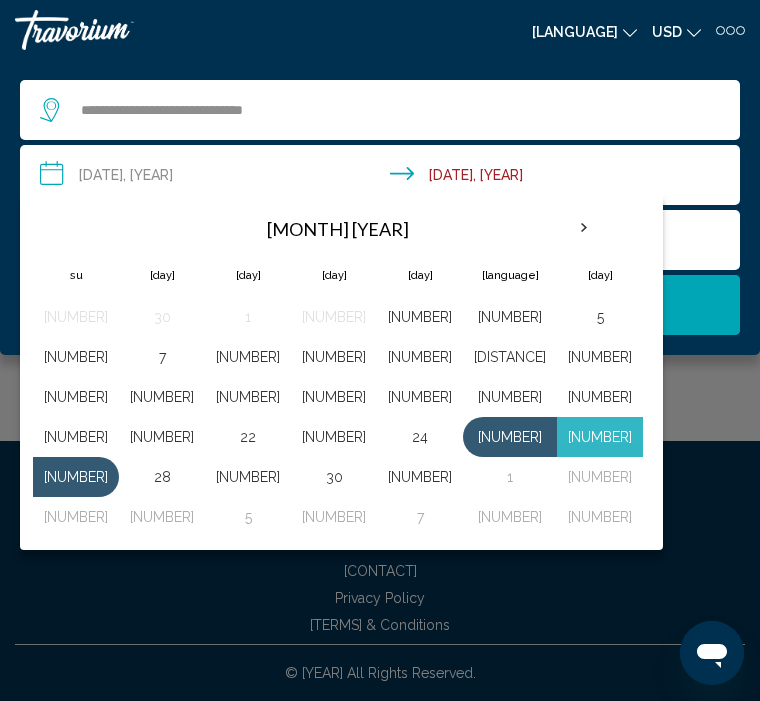 click on "25" at bounding box center [510, 437] 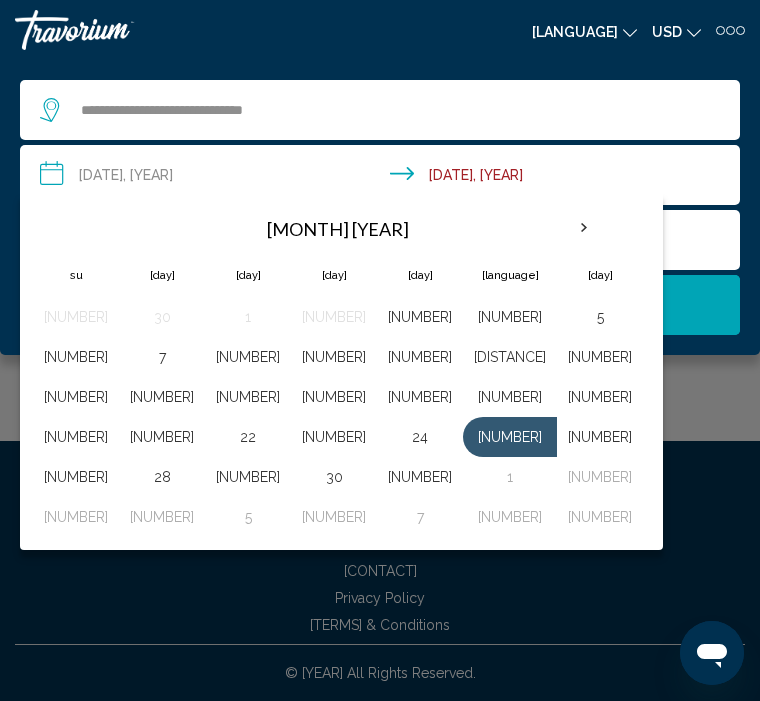 click on "27" at bounding box center (76, 477) 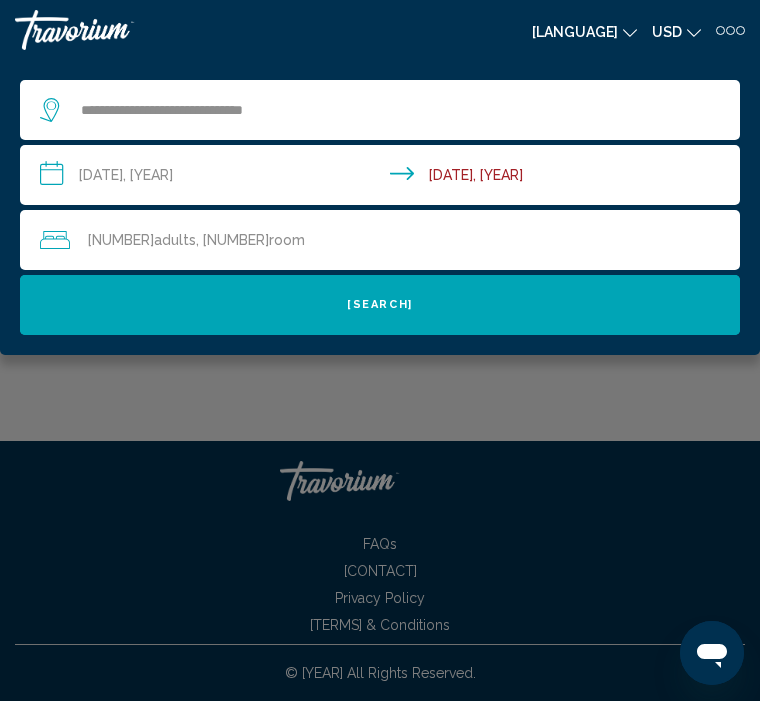 click on "Search" at bounding box center (380, 304) 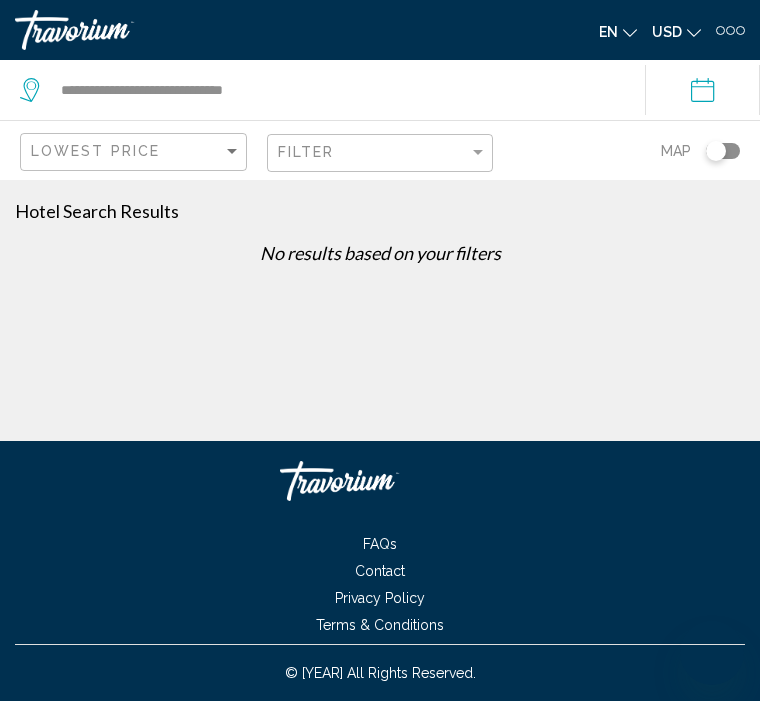 scroll, scrollTop: 0, scrollLeft: 0, axis: both 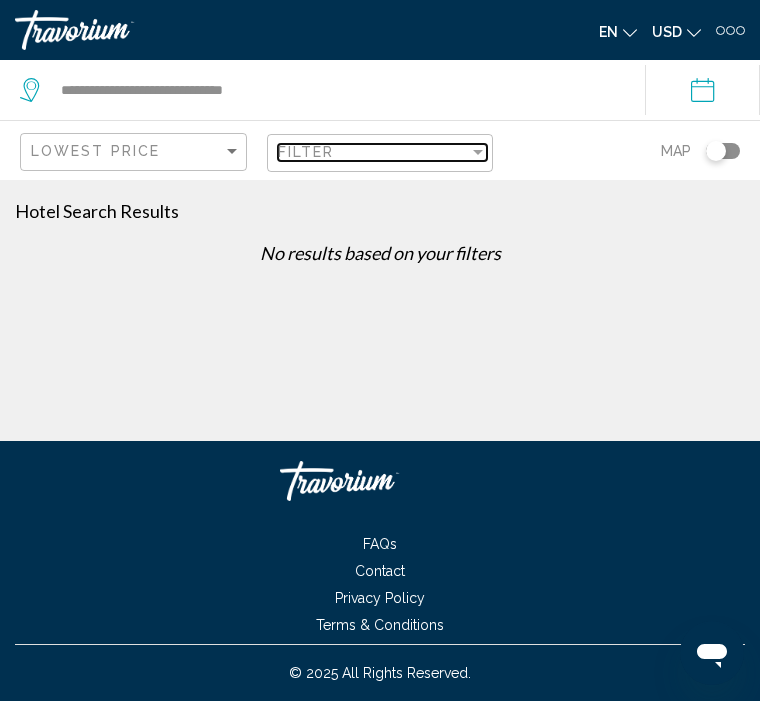 click at bounding box center (478, 152) 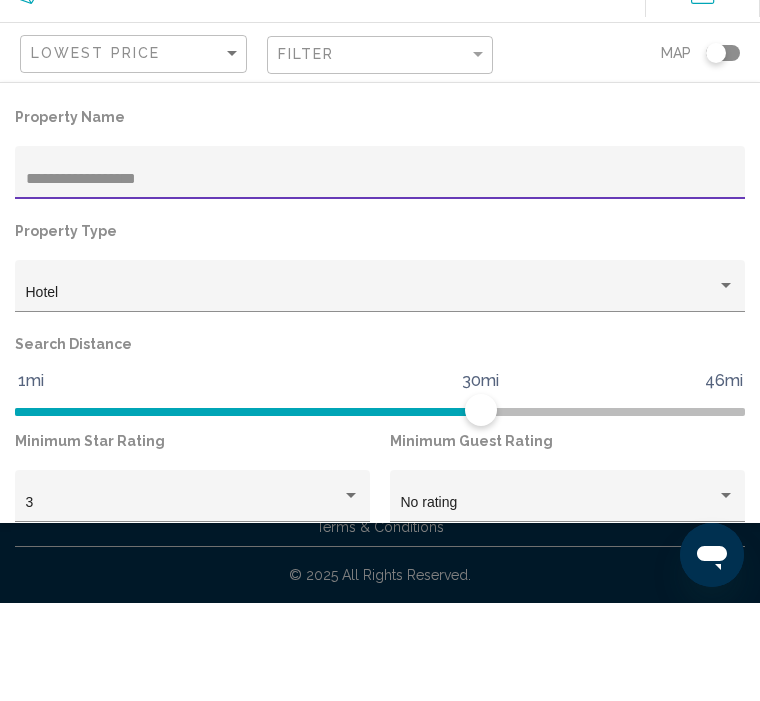 type on "**********" 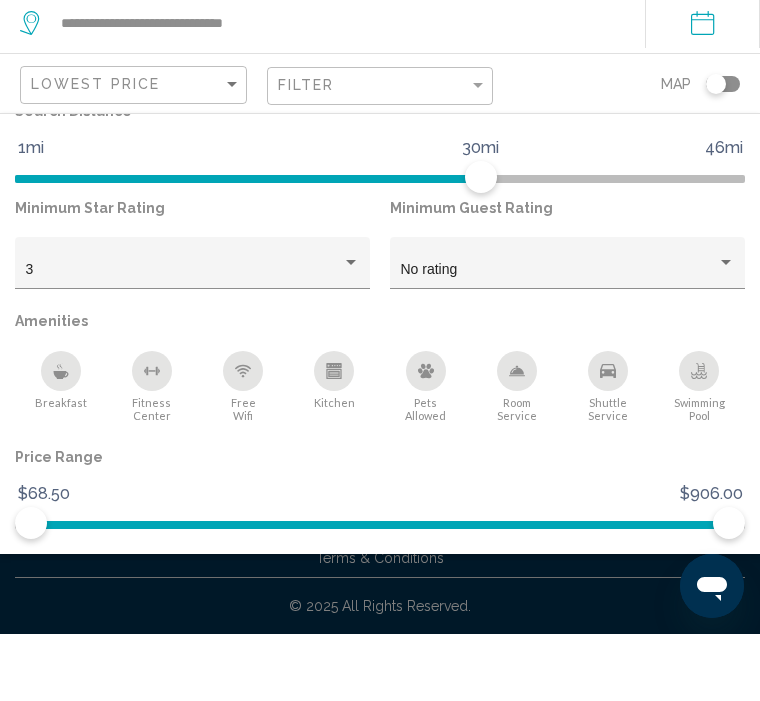 scroll, scrollTop: 263, scrollLeft: 0, axis: vertical 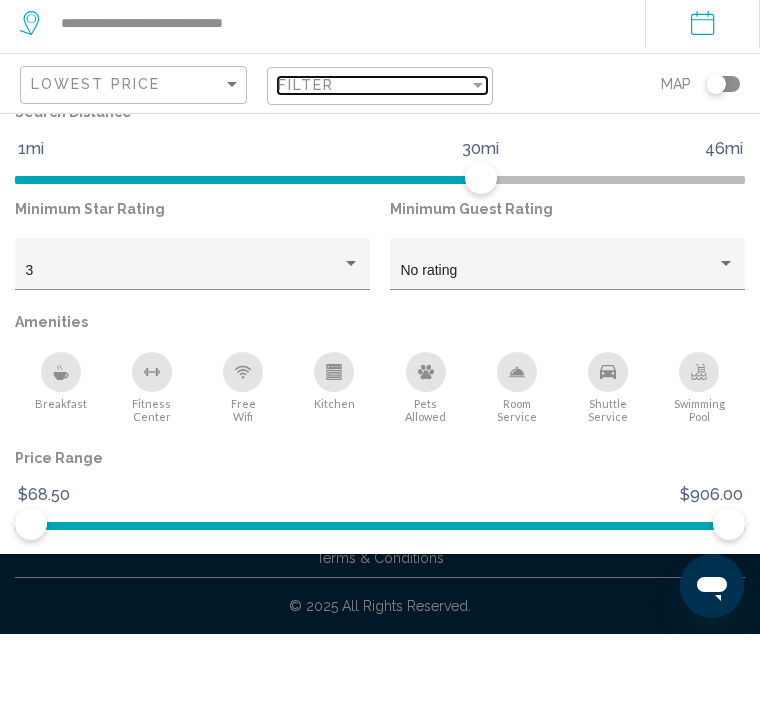 click at bounding box center [478, 152] 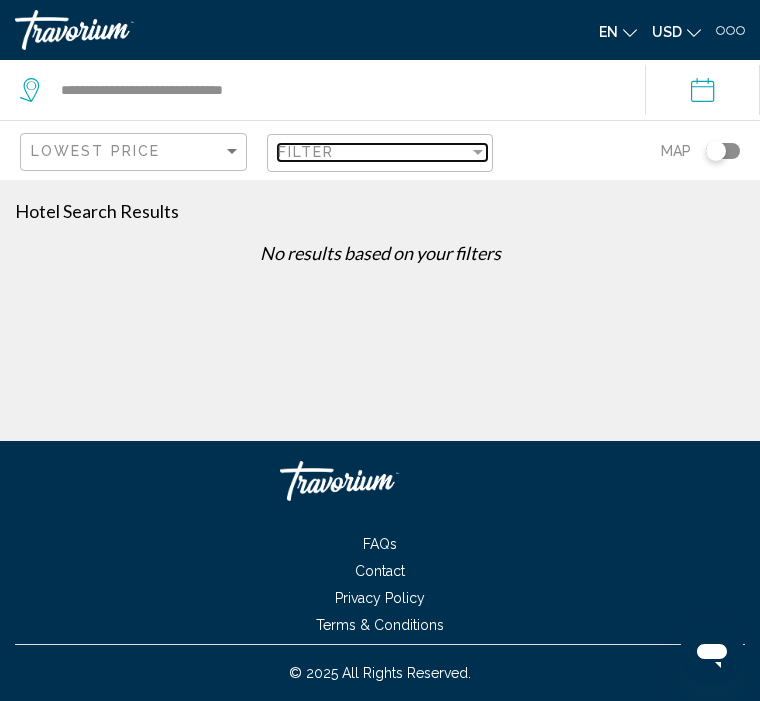 click on "Filter" at bounding box center [374, 152] 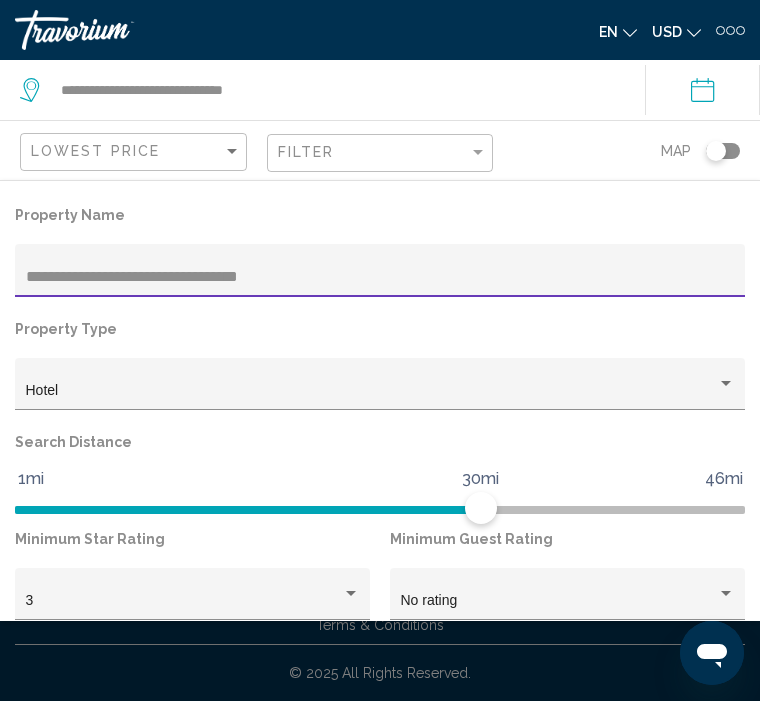 scroll, scrollTop: 66, scrollLeft: 0, axis: vertical 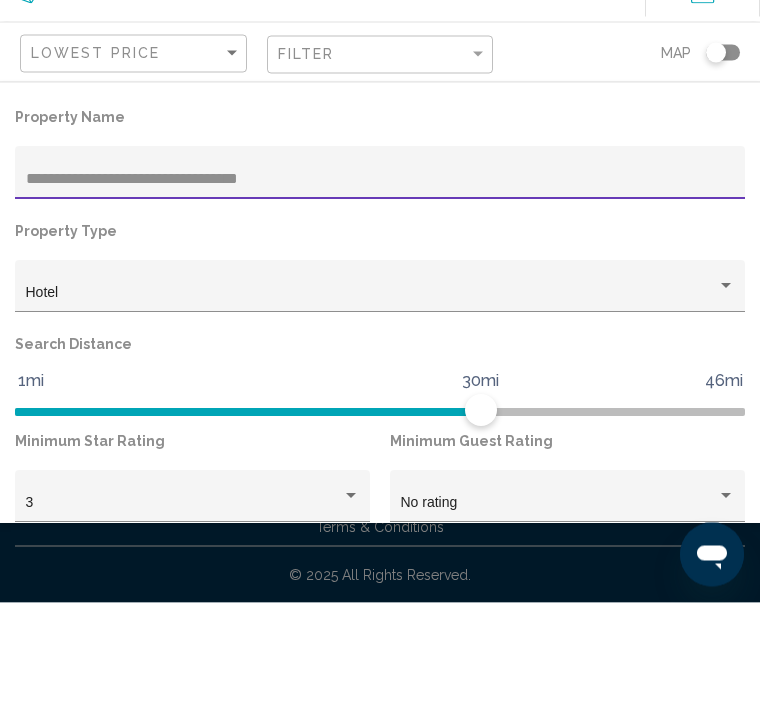 click on "**********" at bounding box center [380, 277] 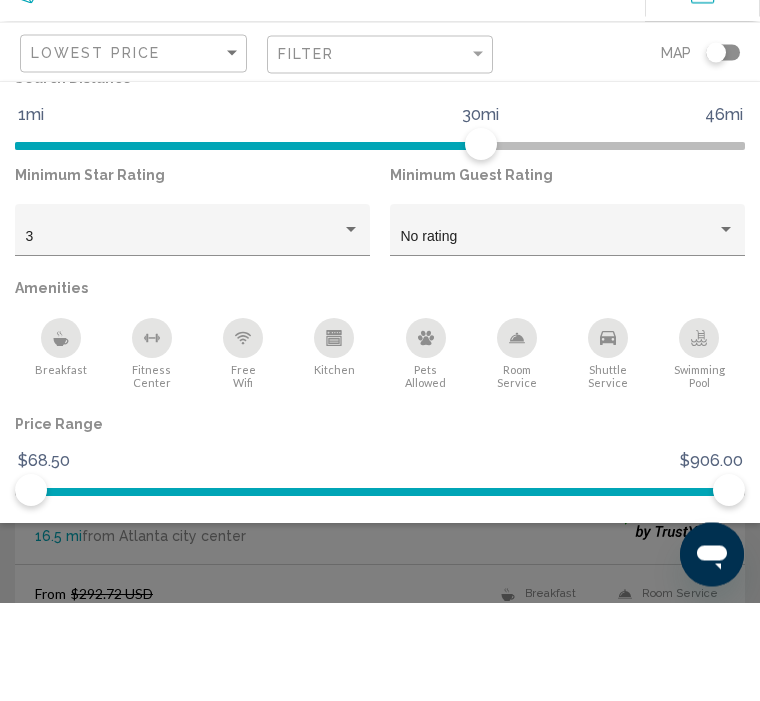 scroll, scrollTop: 263, scrollLeft: 0, axis: vertical 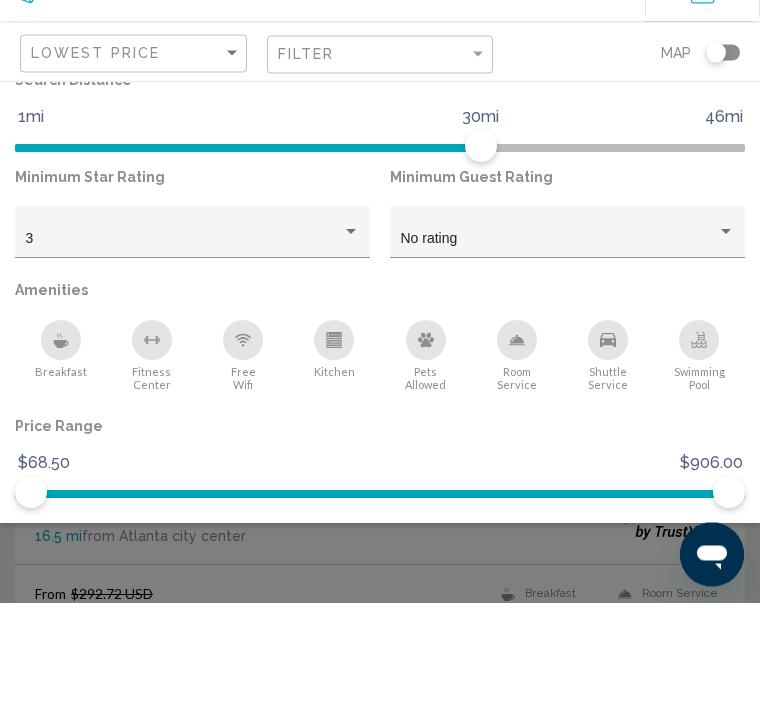 type on "**********" 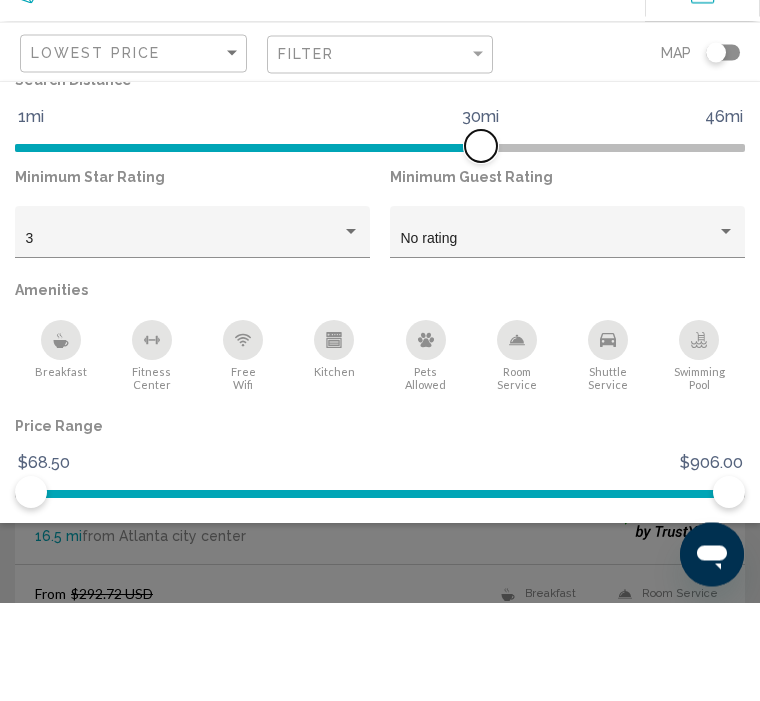 scroll, scrollTop: 165, scrollLeft: 0, axis: vertical 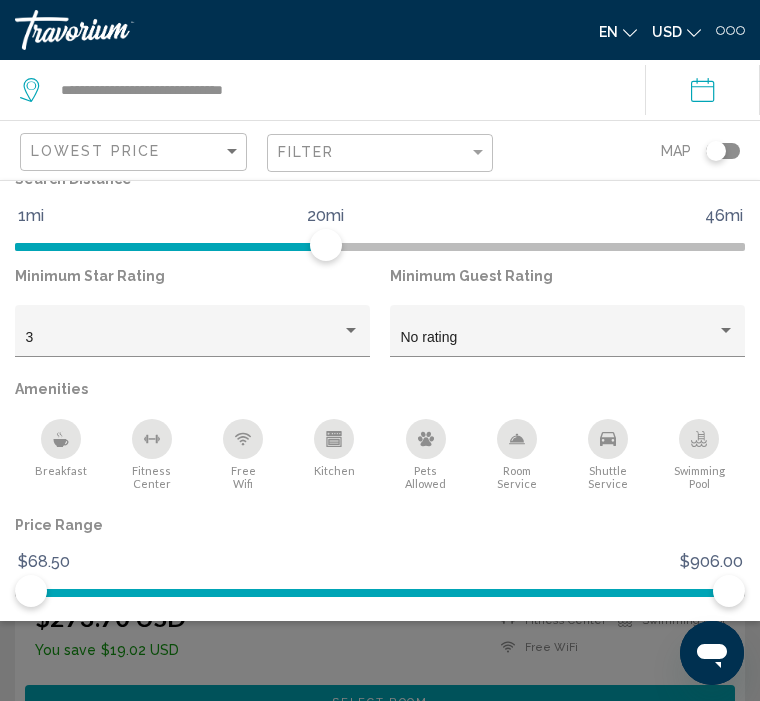click on "Show Results" at bounding box center [428, 646] 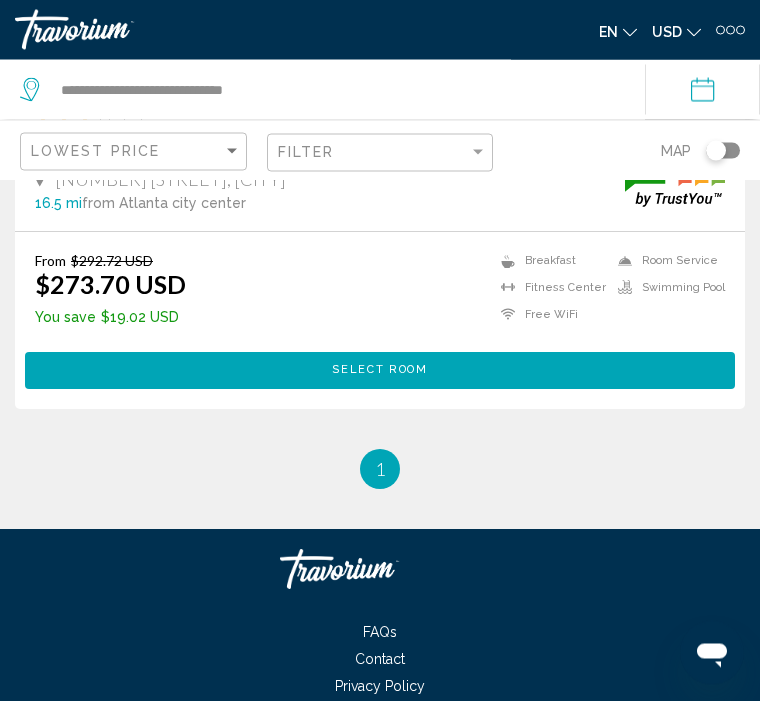scroll, scrollTop: 498, scrollLeft: 0, axis: vertical 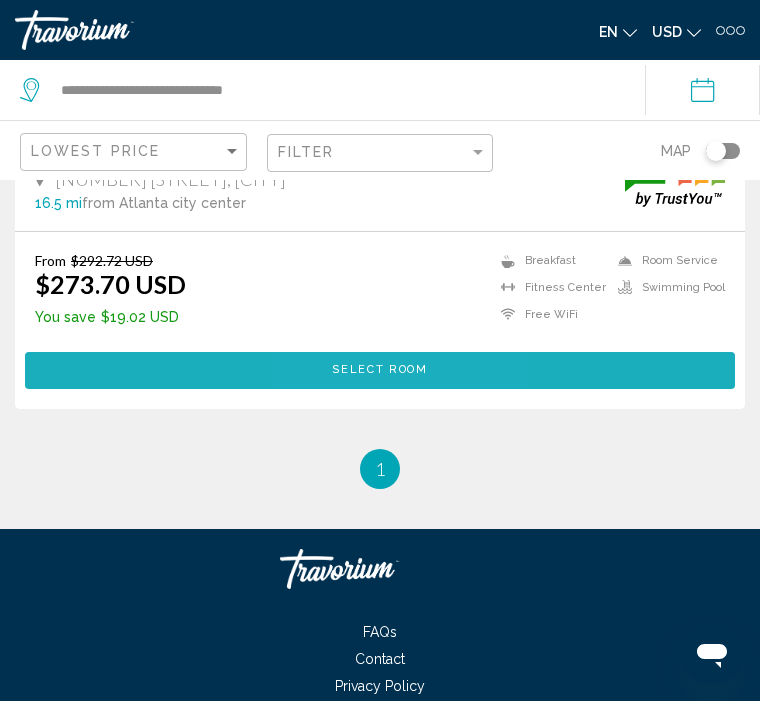 click on "Select Room" at bounding box center (379, 370) 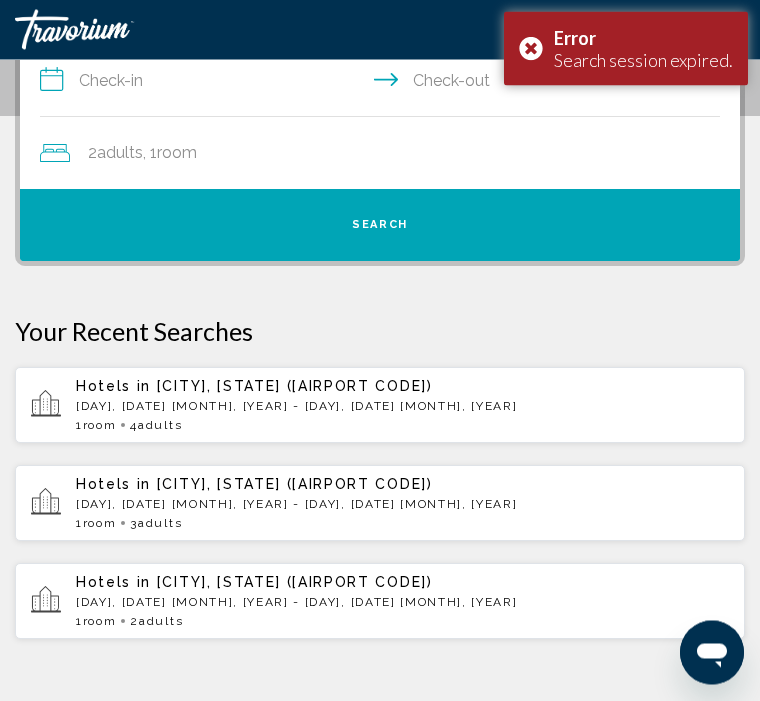 scroll, scrollTop: 250, scrollLeft: 0, axis: vertical 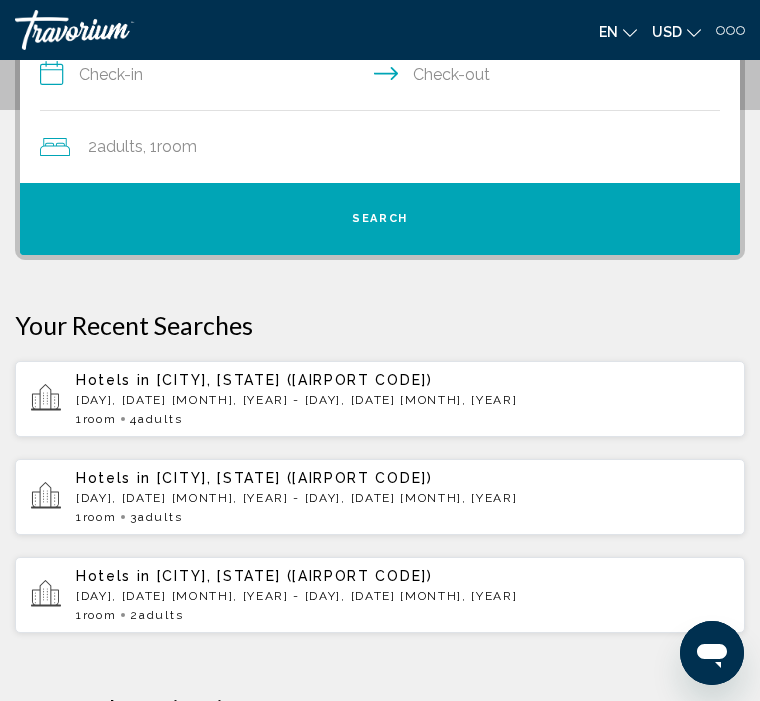 click on "Hotels in [CITY], [STATE], [COUNTRY] ([AIRPORT CODE]) [MONTH], [DAY] - [MONTH], [DAY] 1 Room rooms 4 Adult Adults" at bounding box center [402, 399] 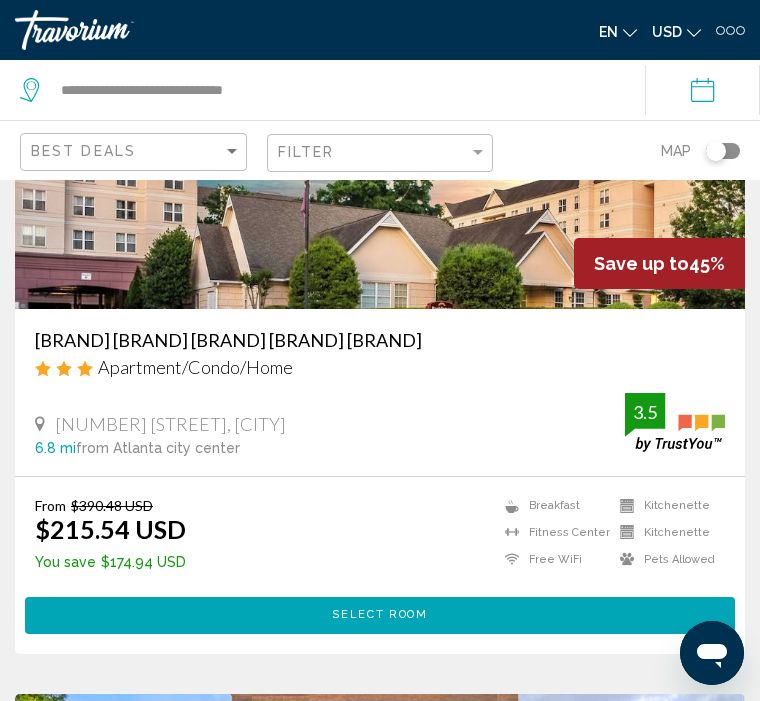 scroll, scrollTop: 0, scrollLeft: 0, axis: both 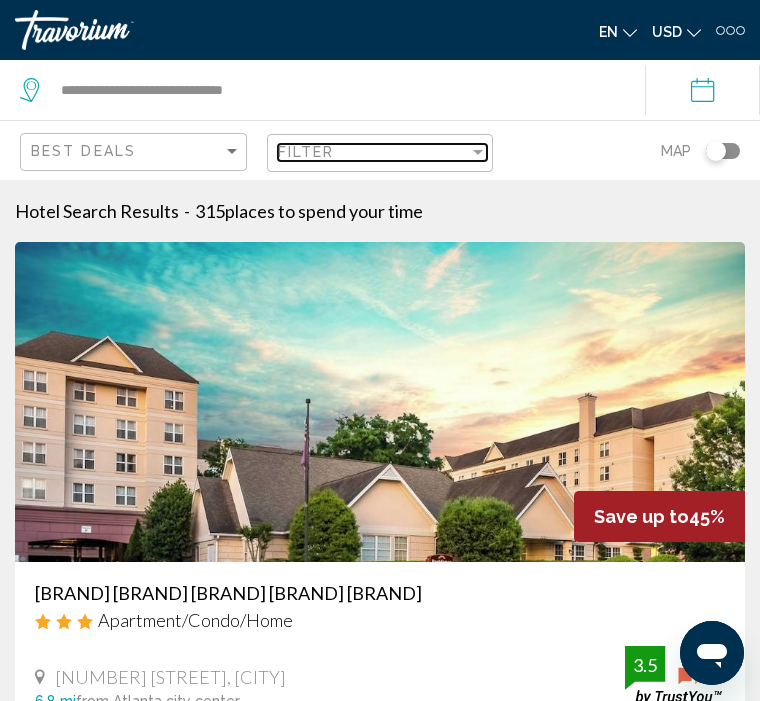 click at bounding box center [478, 152] 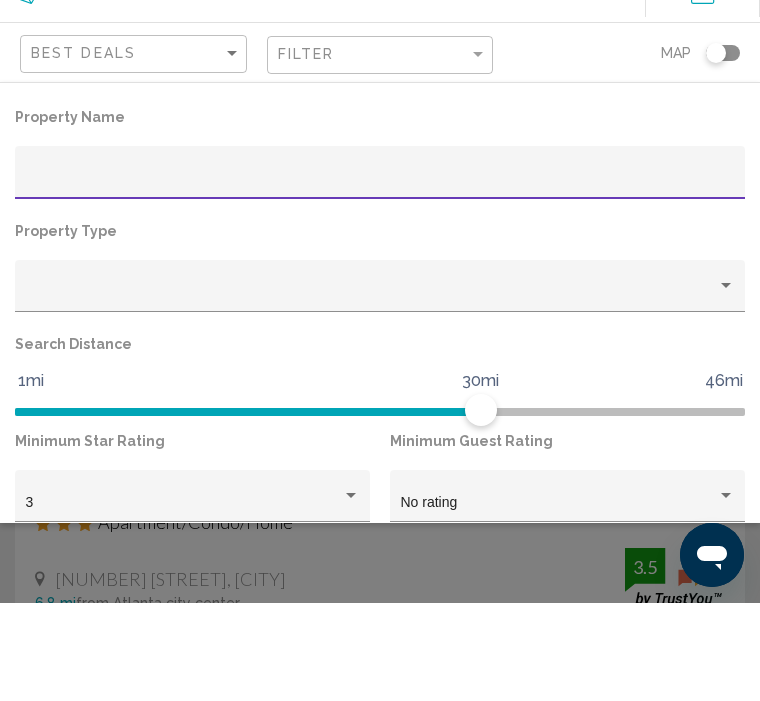 click at bounding box center (380, 276) 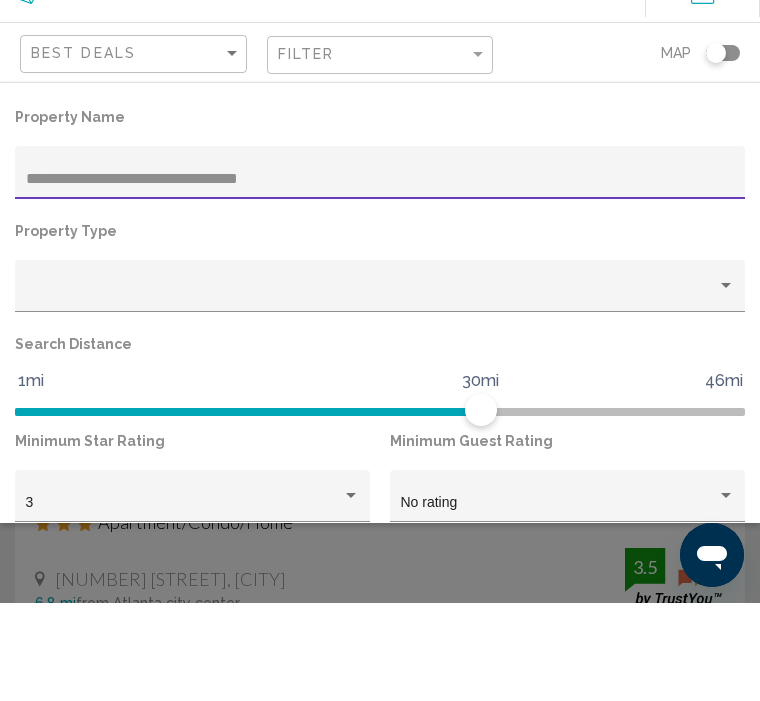 scroll, scrollTop: 11, scrollLeft: 0, axis: vertical 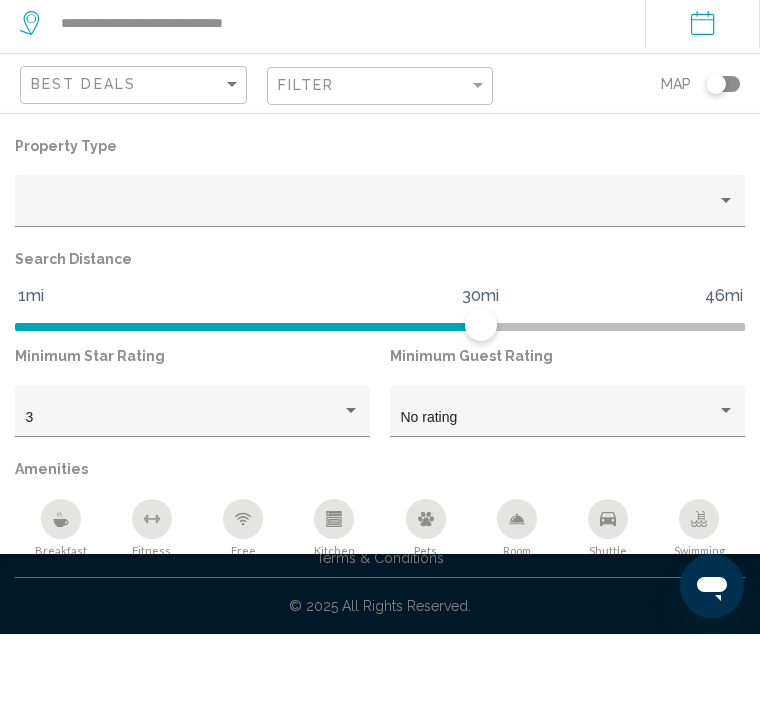 type on "**********" 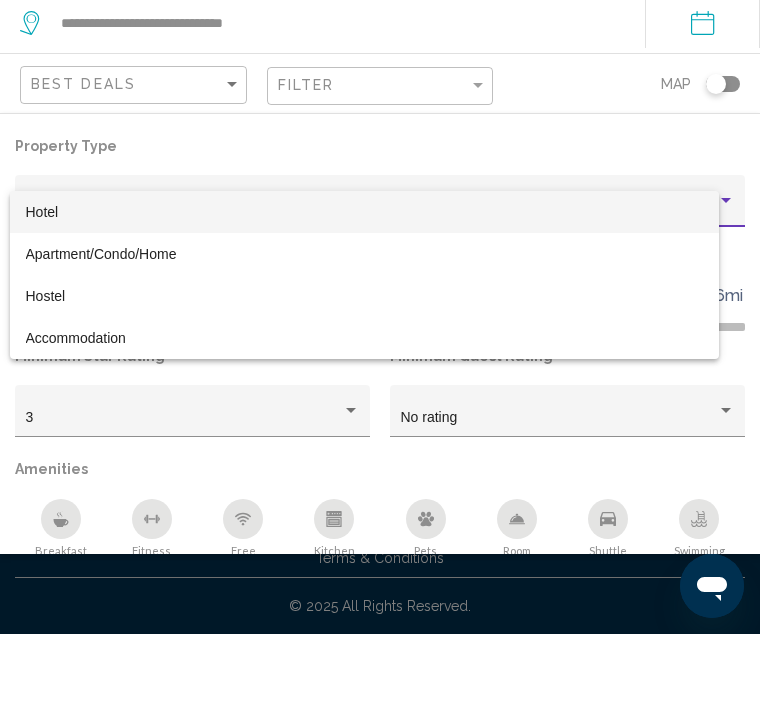 scroll, scrollTop: 67, scrollLeft: 0, axis: vertical 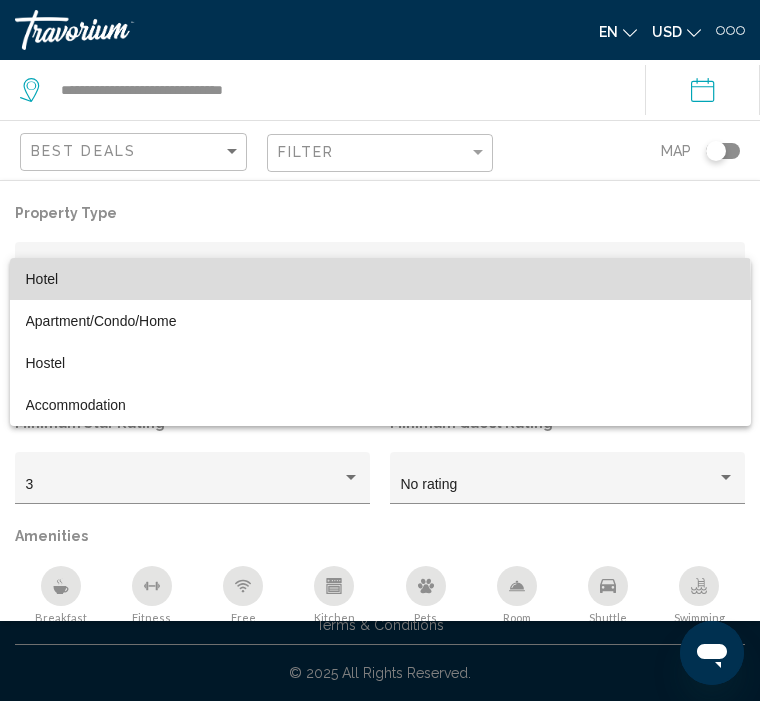 click on "Hotel" at bounding box center (380, 279) 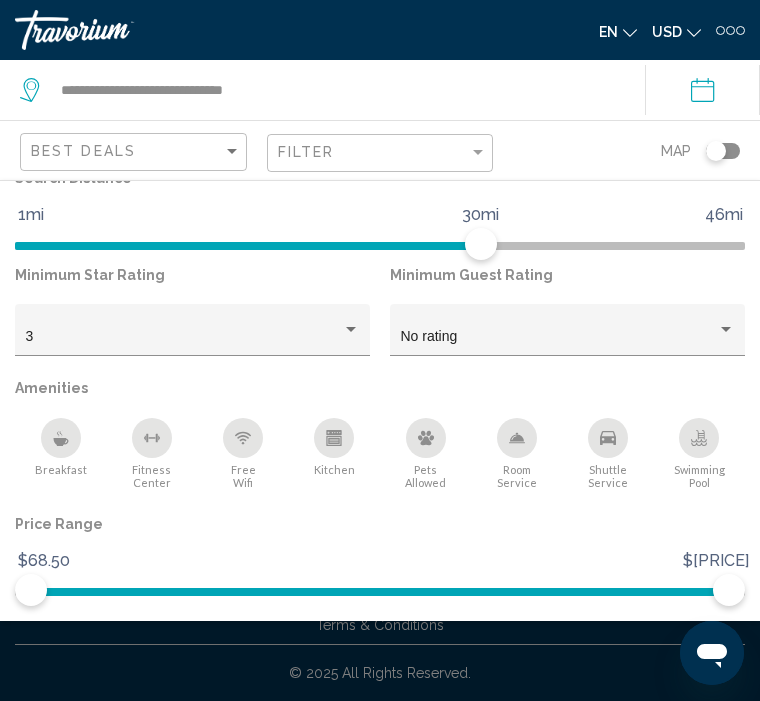 scroll, scrollTop: 263, scrollLeft: 0, axis: vertical 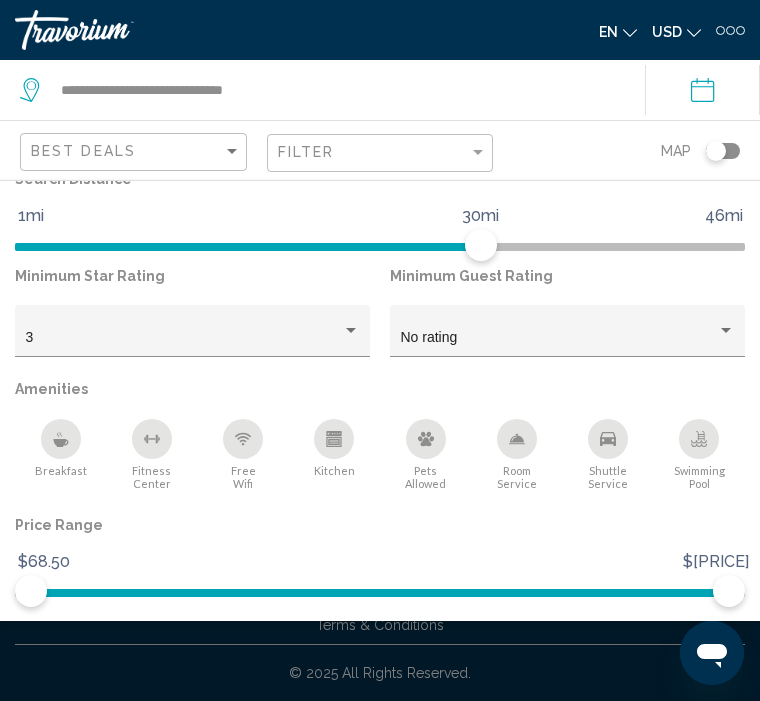 click on "Show Results" at bounding box center [428, 646] 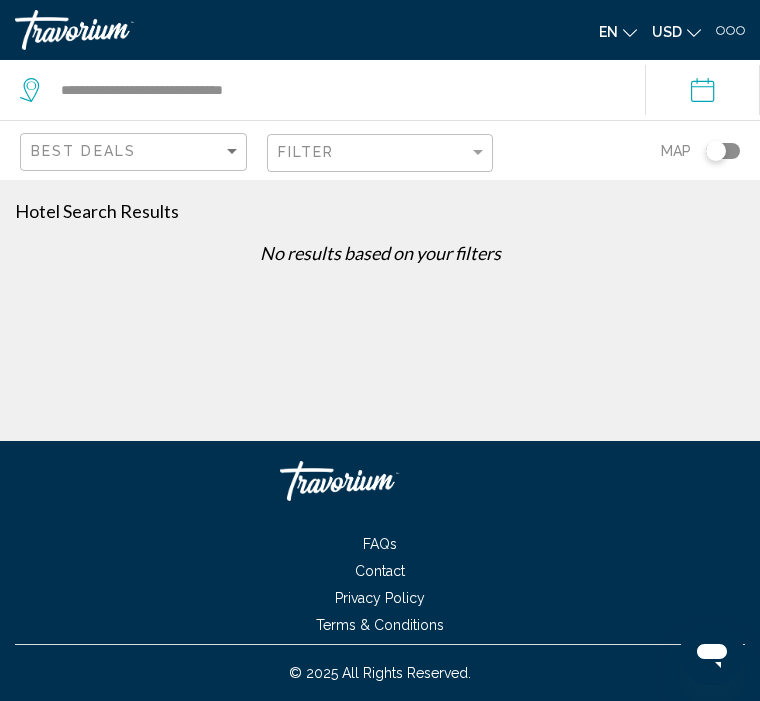 scroll, scrollTop: 0, scrollLeft: 0, axis: both 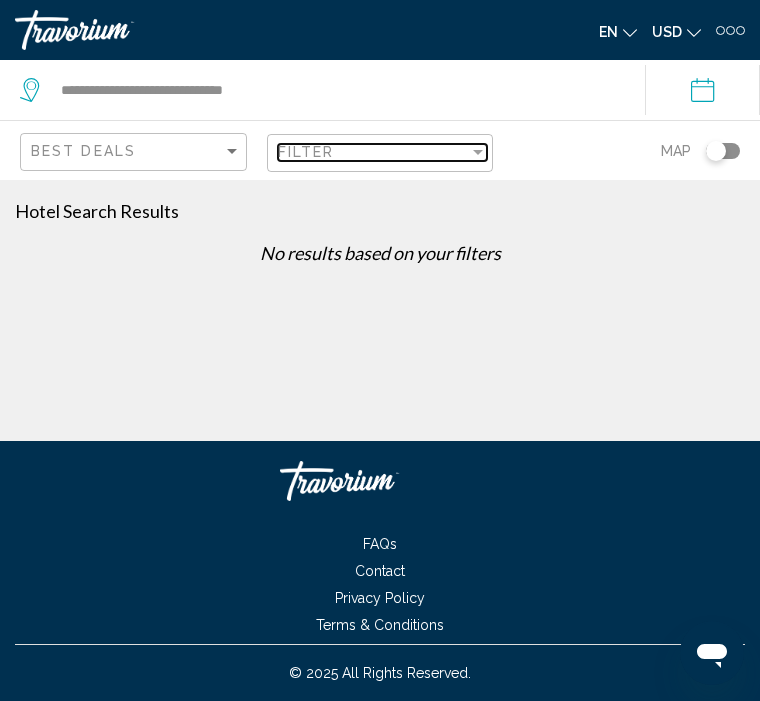 click at bounding box center [478, 152] 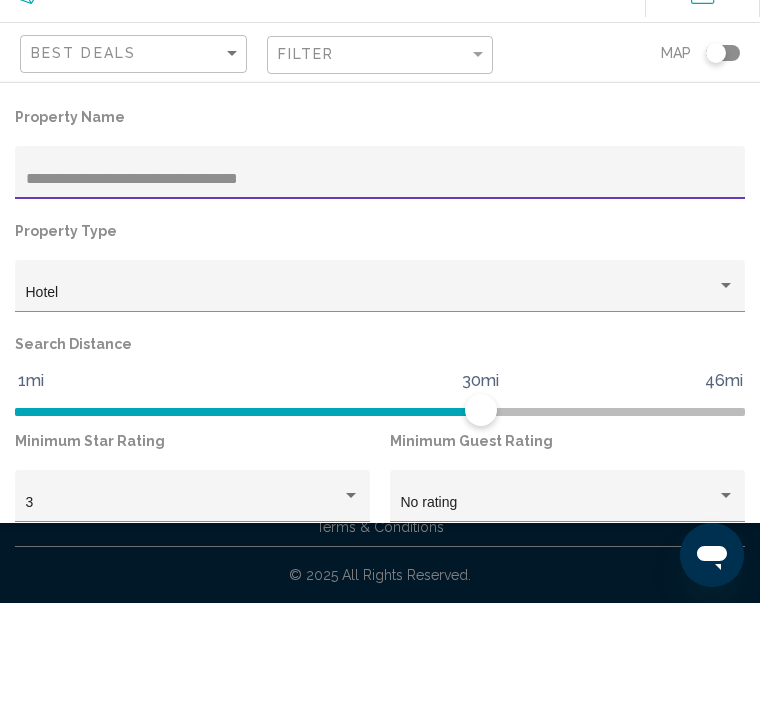 click on "**********" at bounding box center (380, 277) 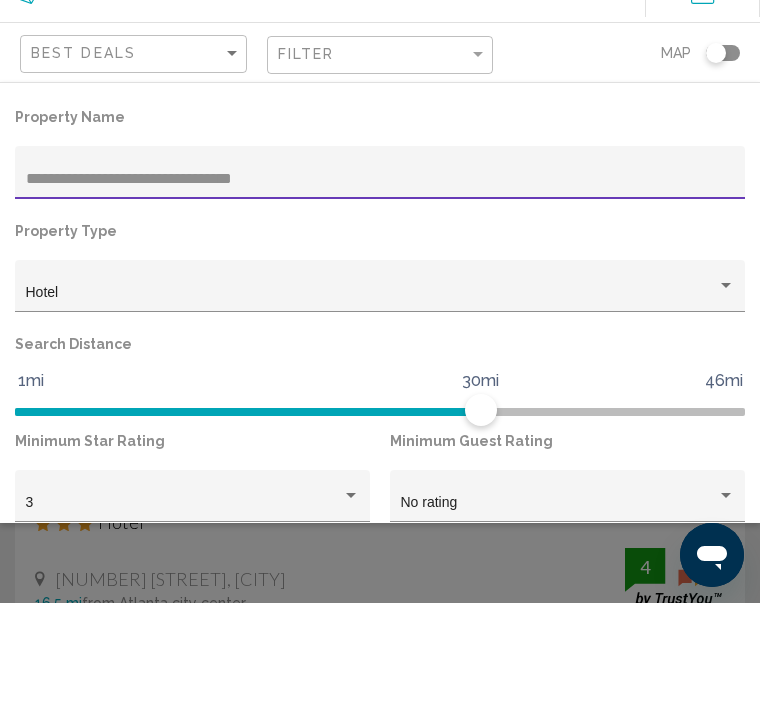 click on "**********" at bounding box center (380, 277) 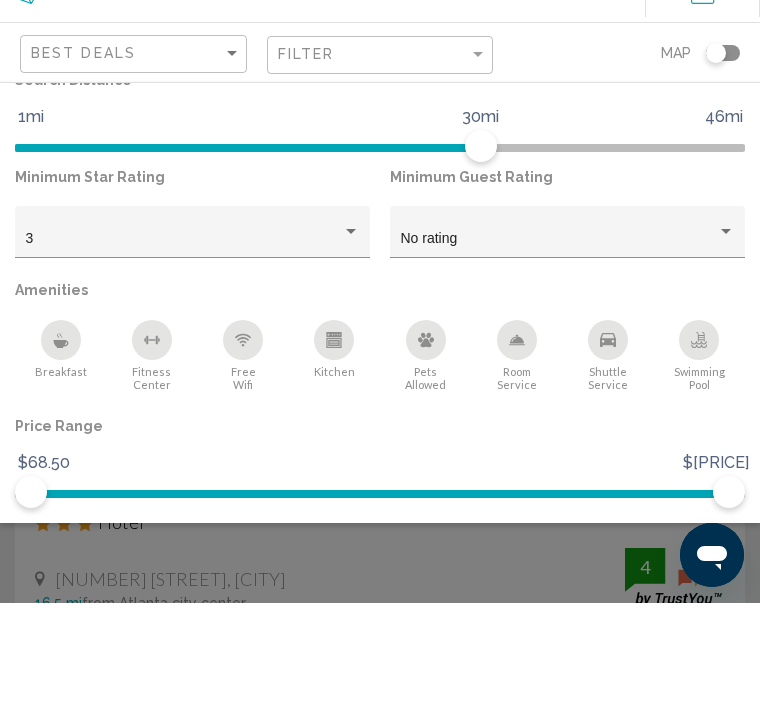 scroll, scrollTop: 263, scrollLeft: 0, axis: vertical 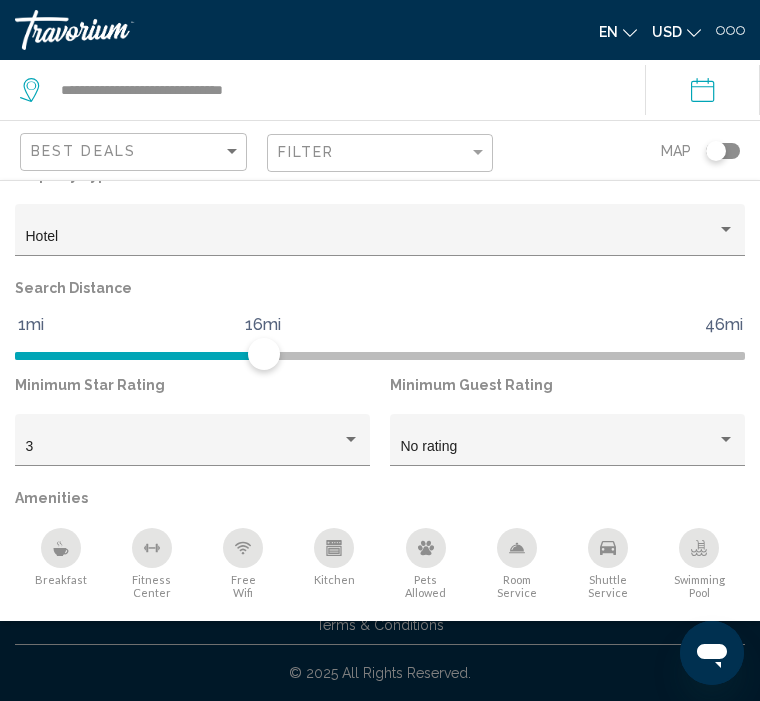 click on "3" at bounding box center [184, 447] 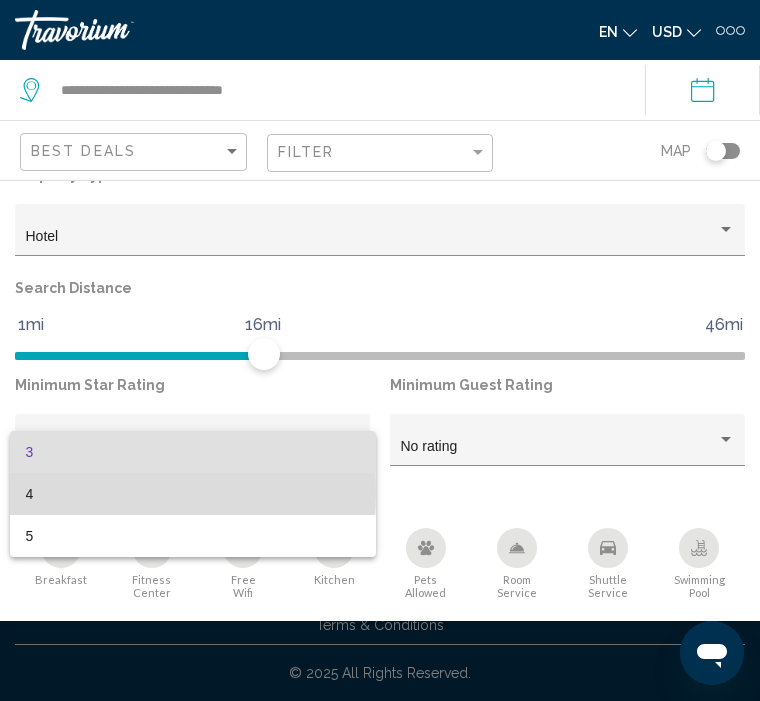 click on "4" at bounding box center (193, 494) 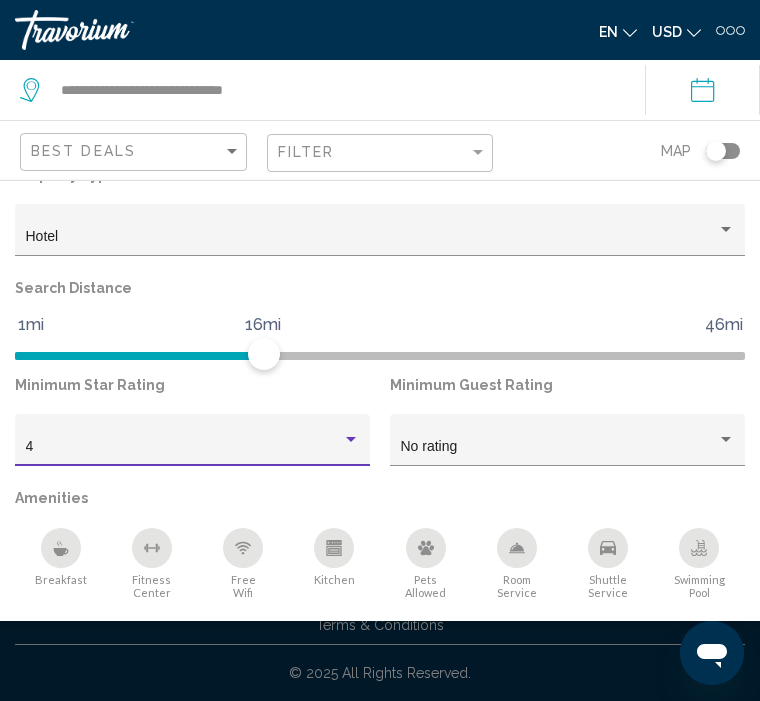 click at bounding box center (351, 439) 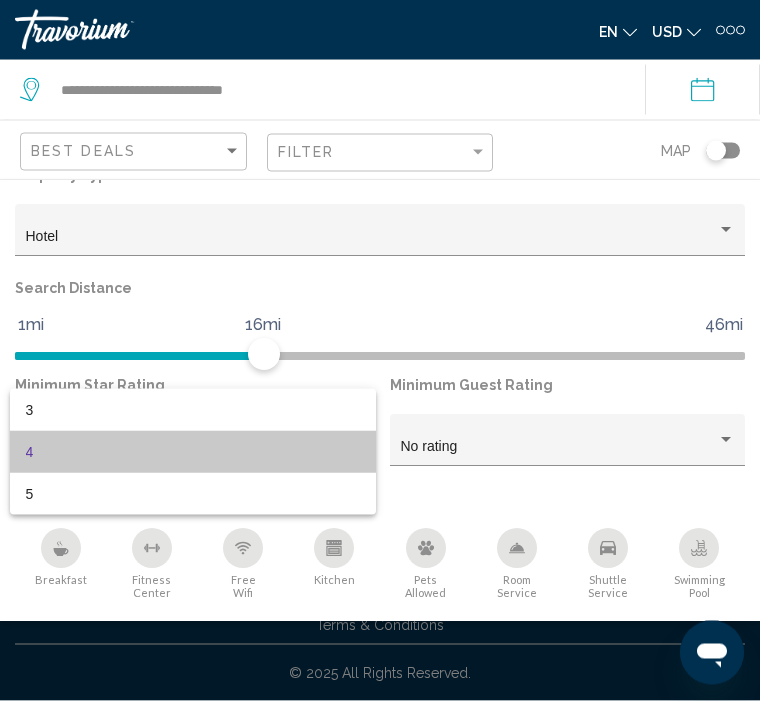 scroll, scrollTop: 0, scrollLeft: 0, axis: both 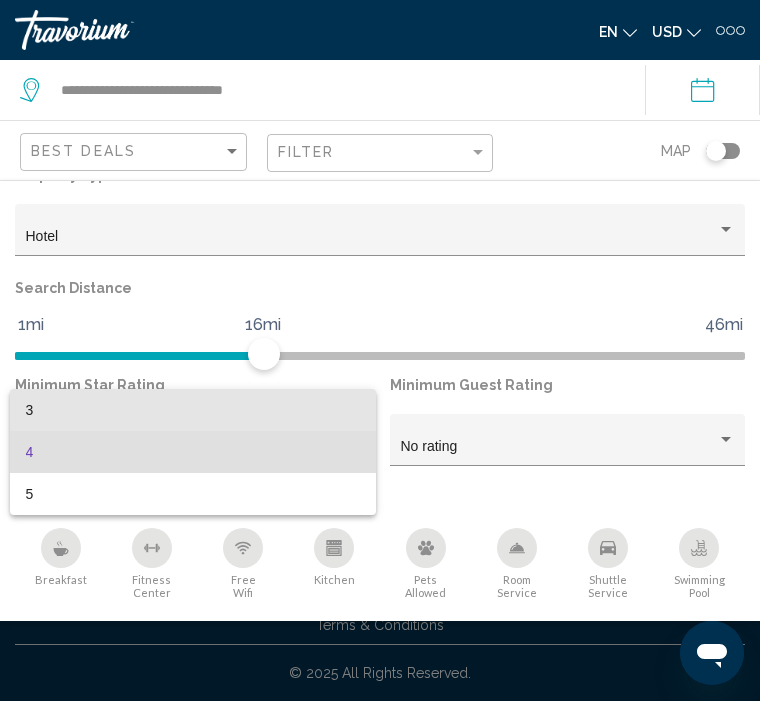 click on "3" at bounding box center [193, 410] 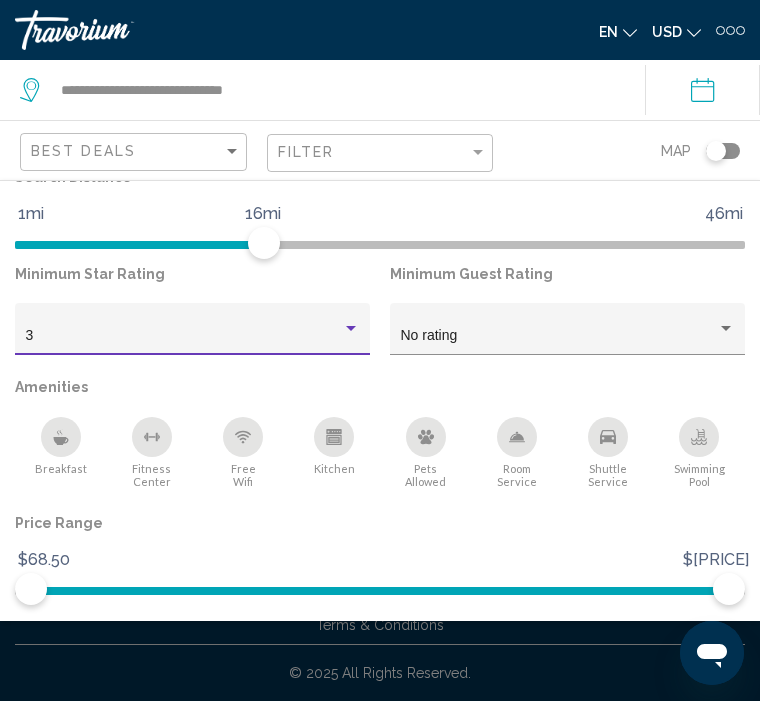 scroll, scrollTop: 263, scrollLeft: 0, axis: vertical 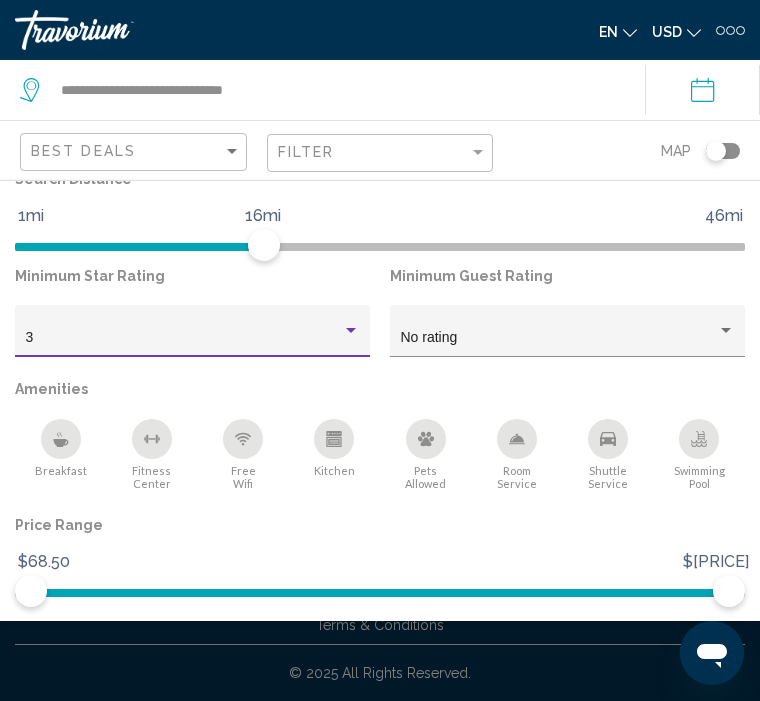 click on "Show Results" at bounding box center (428, 646) 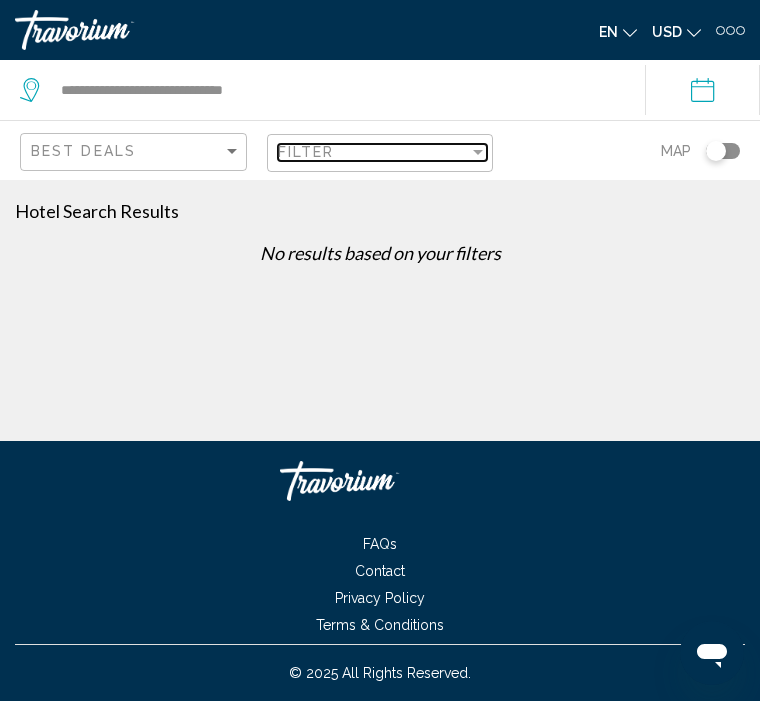 click at bounding box center [478, 152] 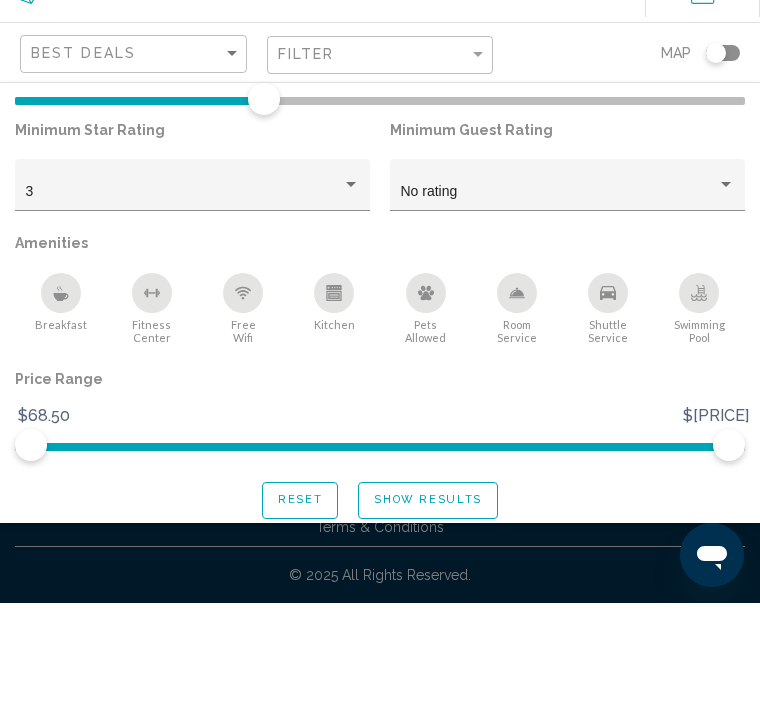scroll, scrollTop: 263, scrollLeft: 0, axis: vertical 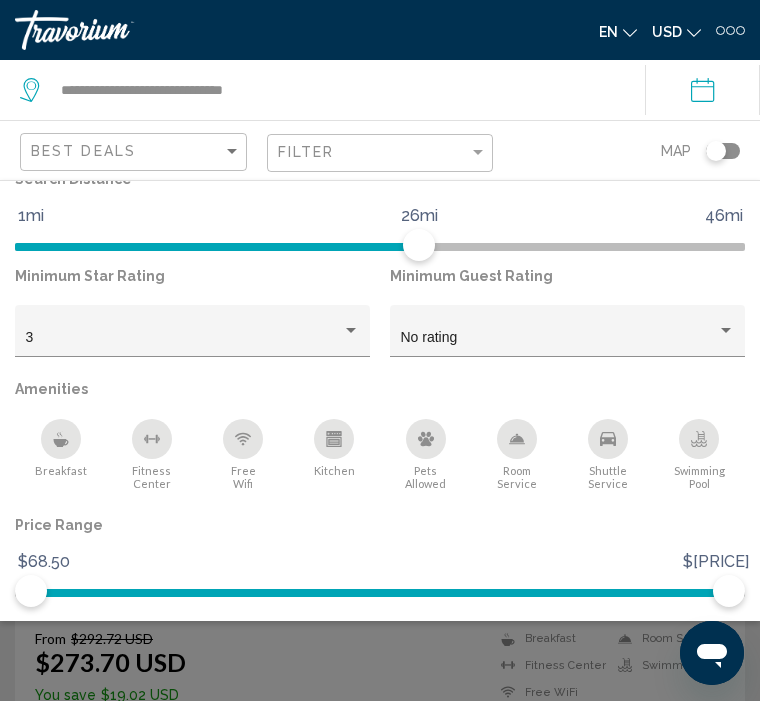 click on "Show Results" at bounding box center [428, 646] 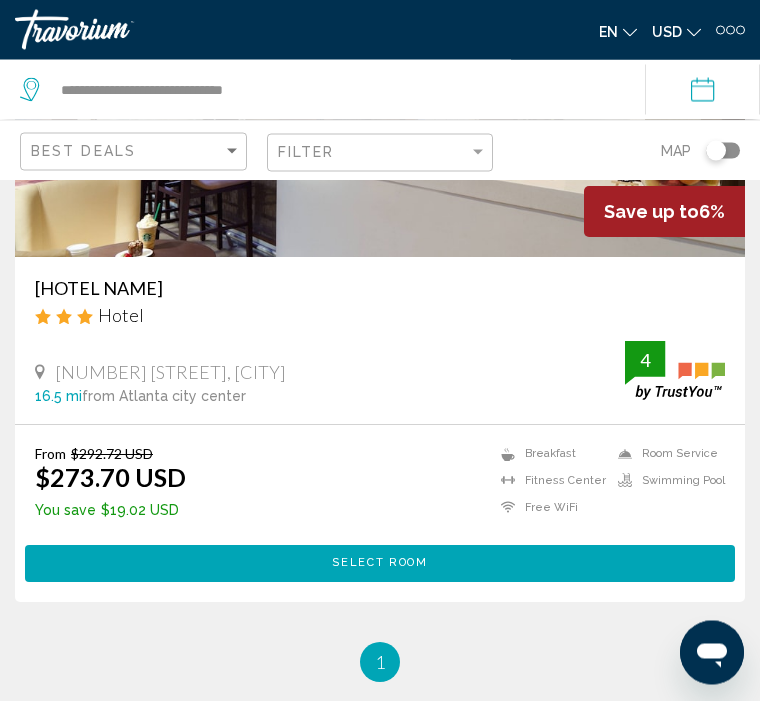 scroll, scrollTop: 329, scrollLeft: 0, axis: vertical 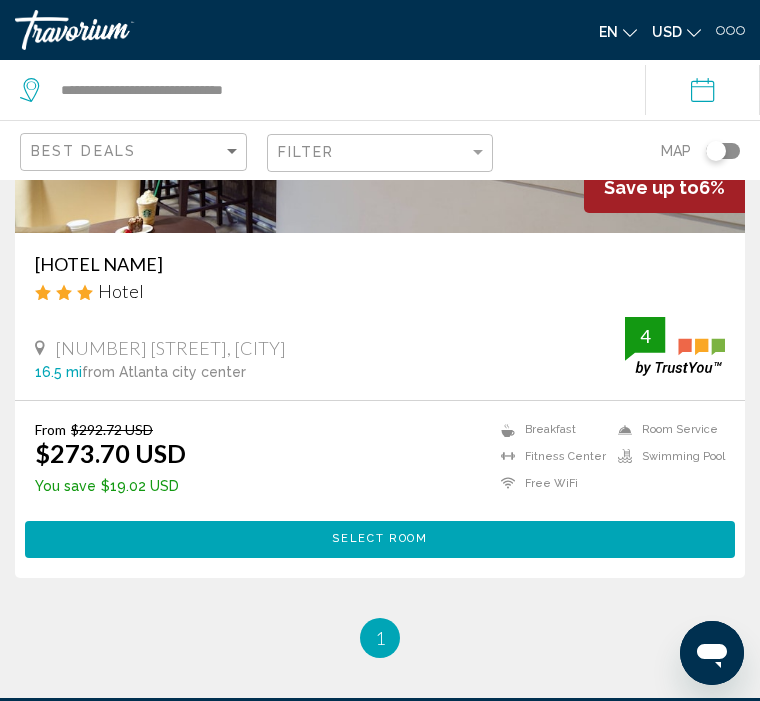 click on "Select Room" at bounding box center [379, 539] 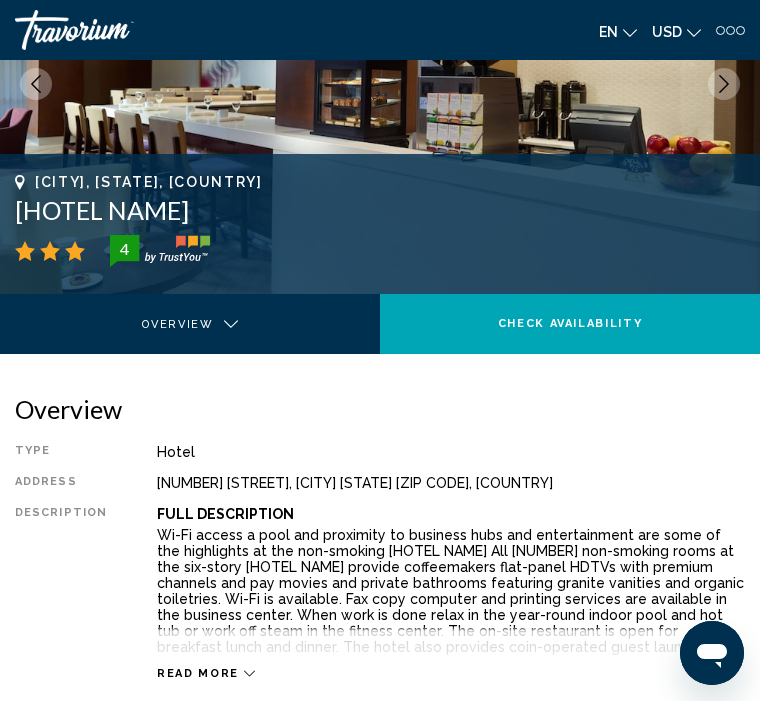 scroll, scrollTop: 182, scrollLeft: 0, axis: vertical 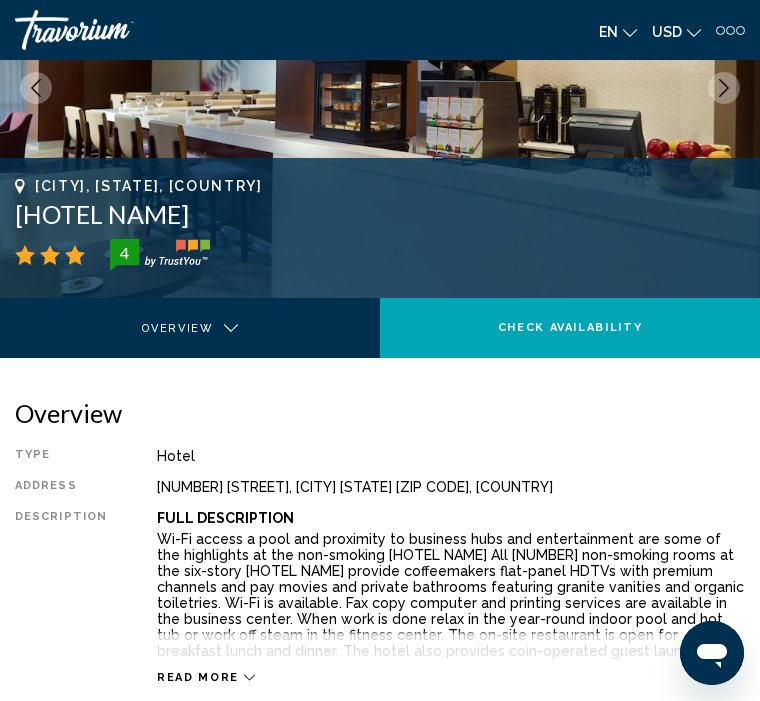 click on "Check Availability" at bounding box center (570, 327) 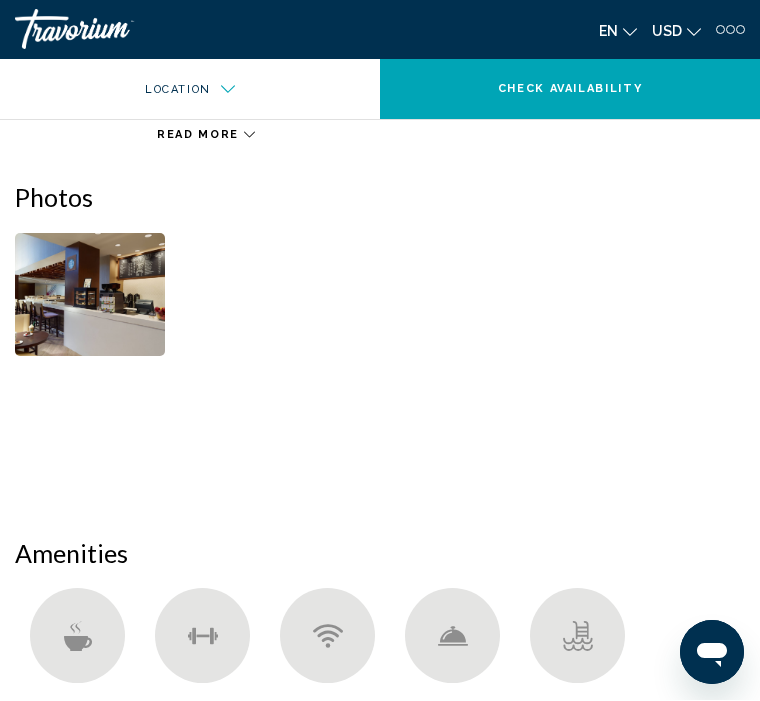 scroll, scrollTop: 2061, scrollLeft: 0, axis: vertical 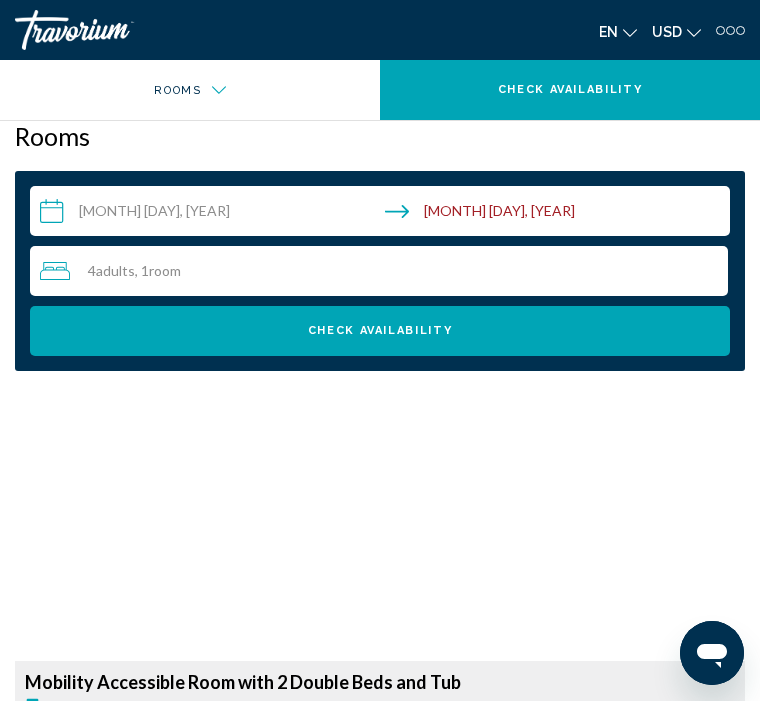 click on "Check Availability" at bounding box center [380, 330] 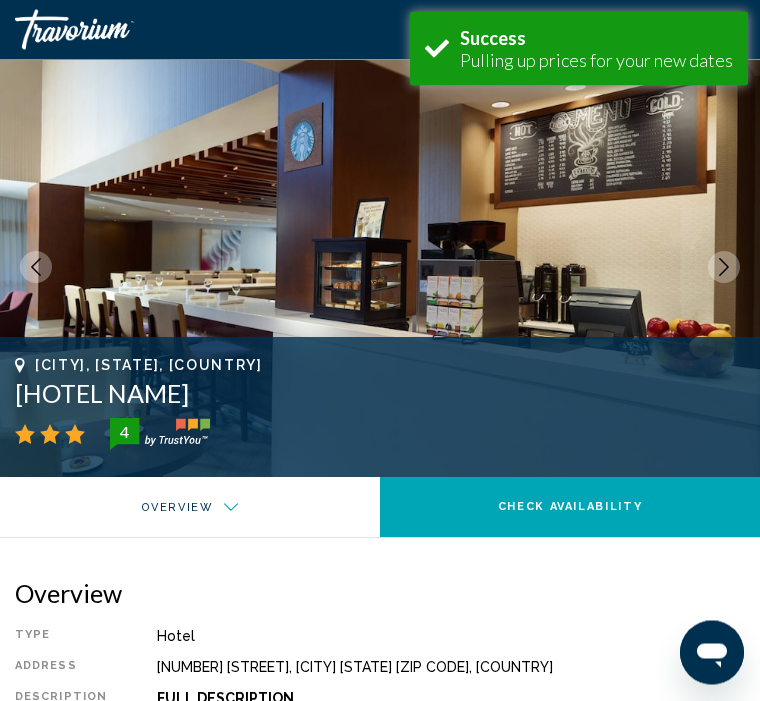 scroll, scrollTop: 2061, scrollLeft: 0, axis: vertical 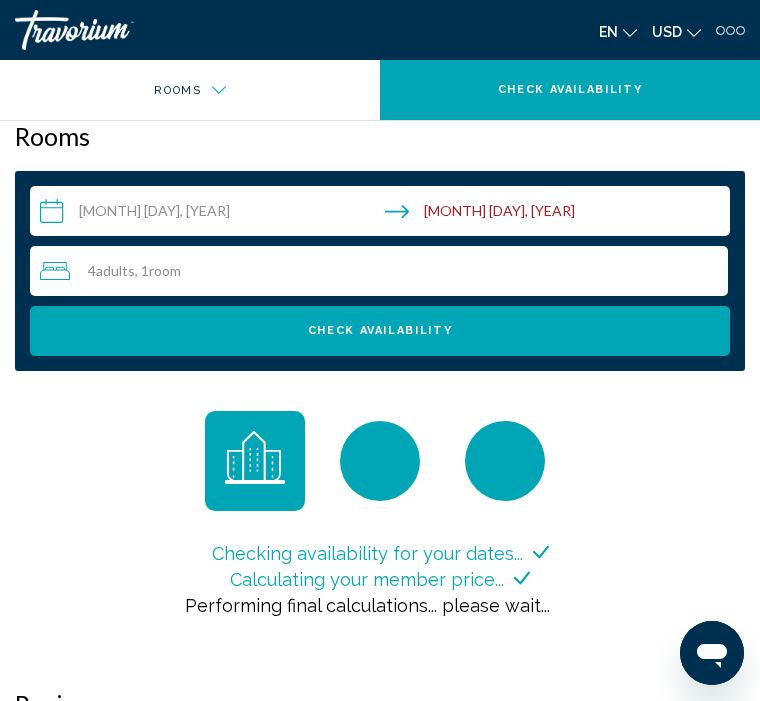 click at bounding box center (190, 95) 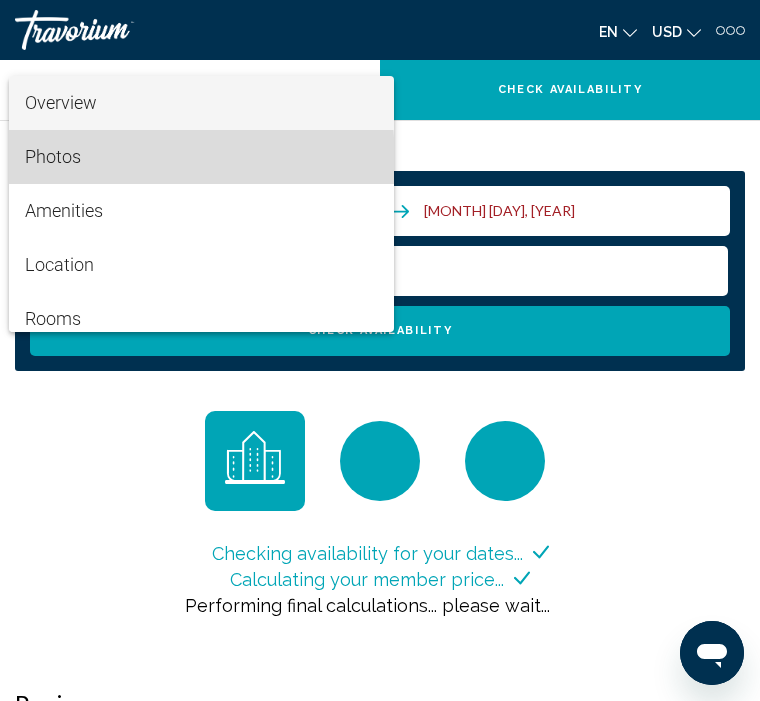 click on "Photos" at bounding box center (53, 156) 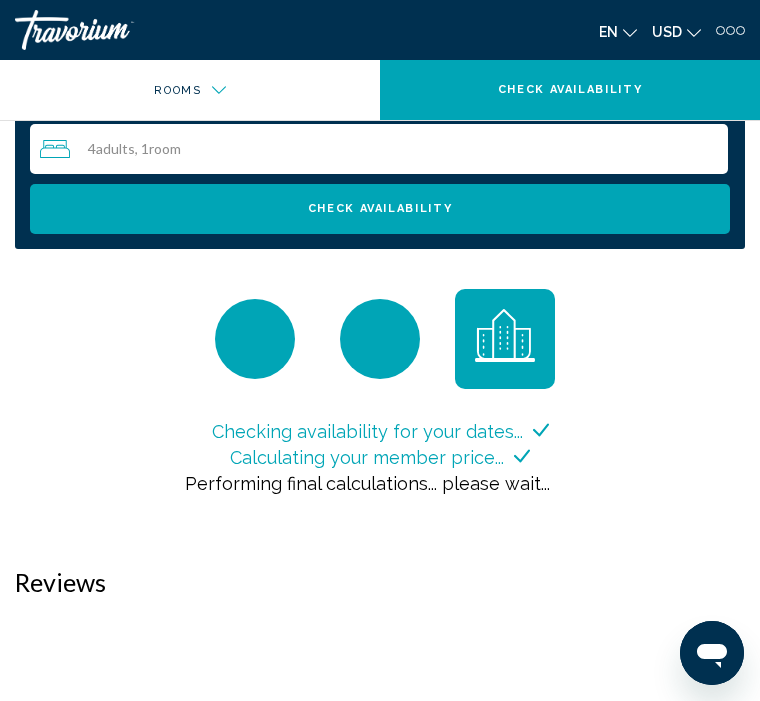scroll, scrollTop: 2143, scrollLeft: 0, axis: vertical 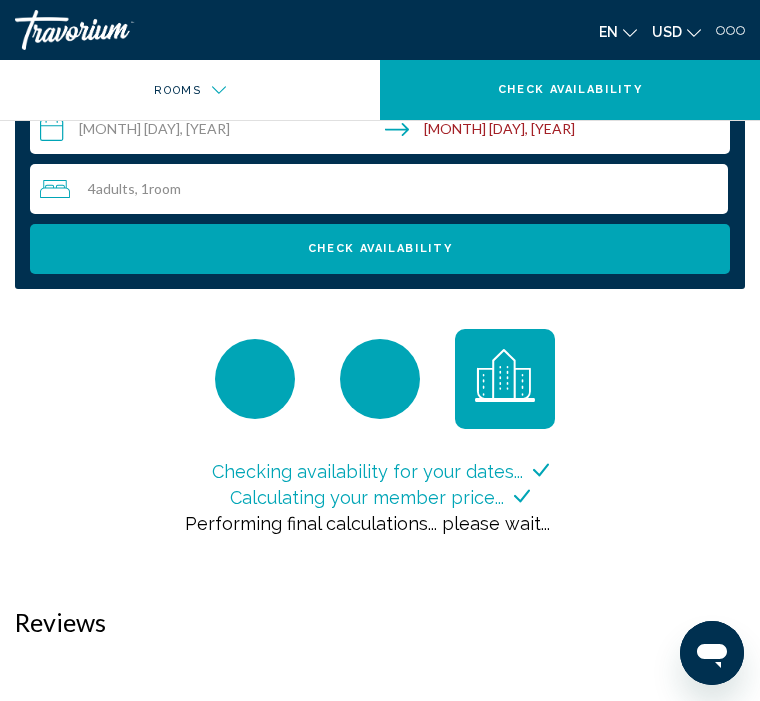 click on "Checking availability for your dates...
Calculating your member price...
Performing final calculations... please wait..." at bounding box center [380, 448] 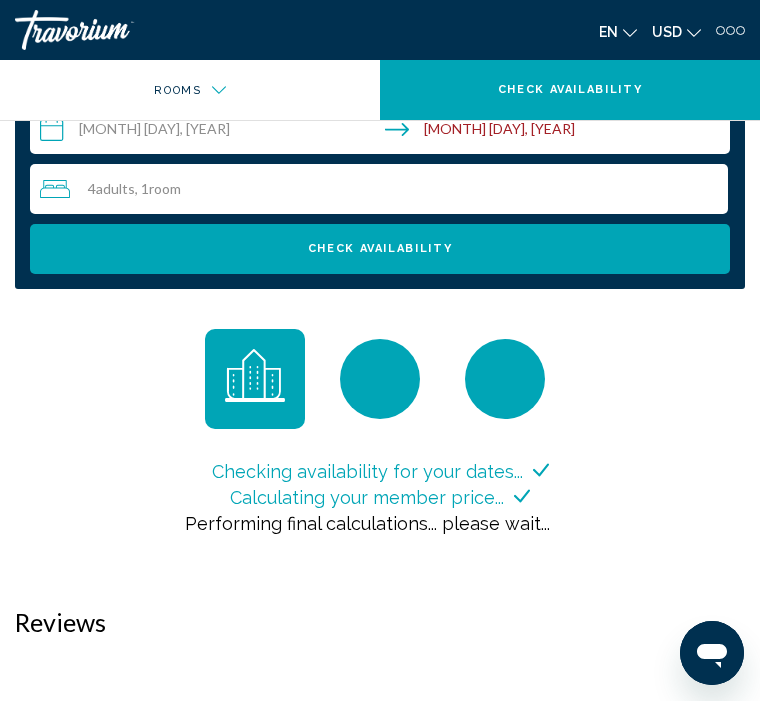 click on "Check Availability" at bounding box center [380, 248] 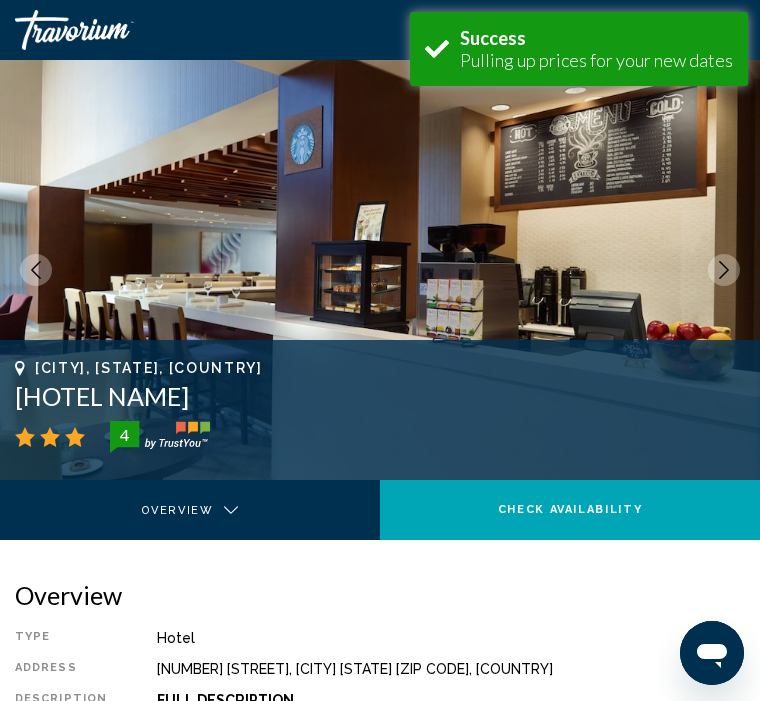 scroll, scrollTop: 2061, scrollLeft: 0, axis: vertical 